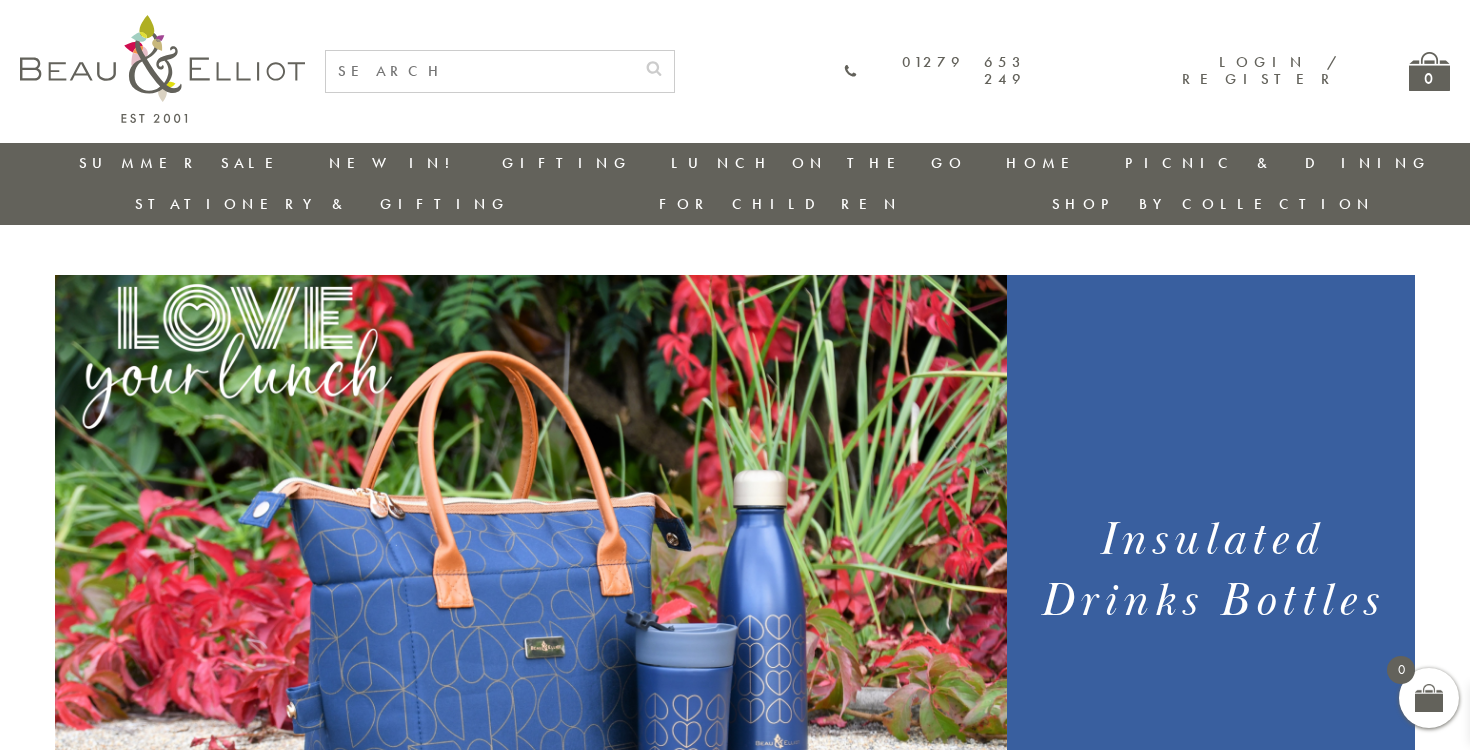 scroll, scrollTop: 0, scrollLeft: 0, axis: both 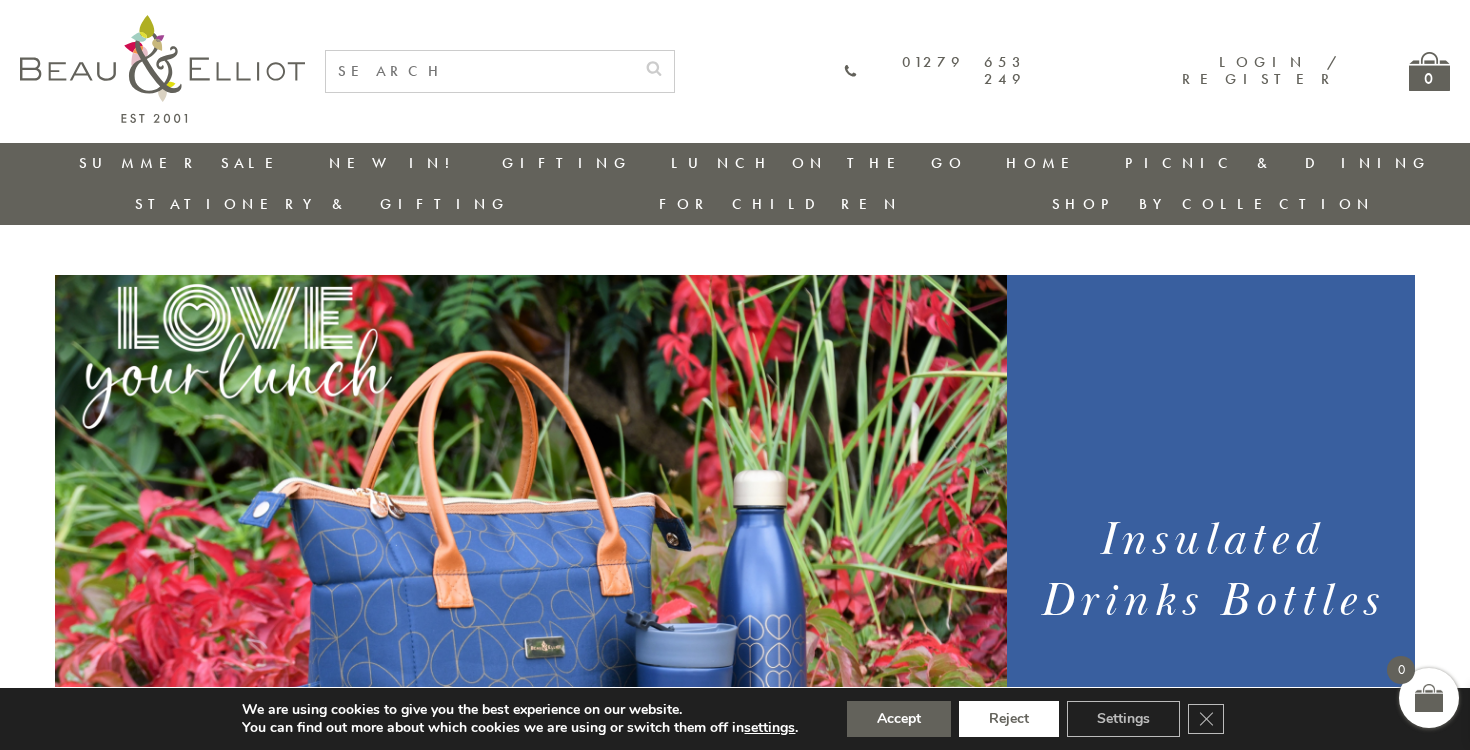 click on "Reject" at bounding box center (1009, 719) 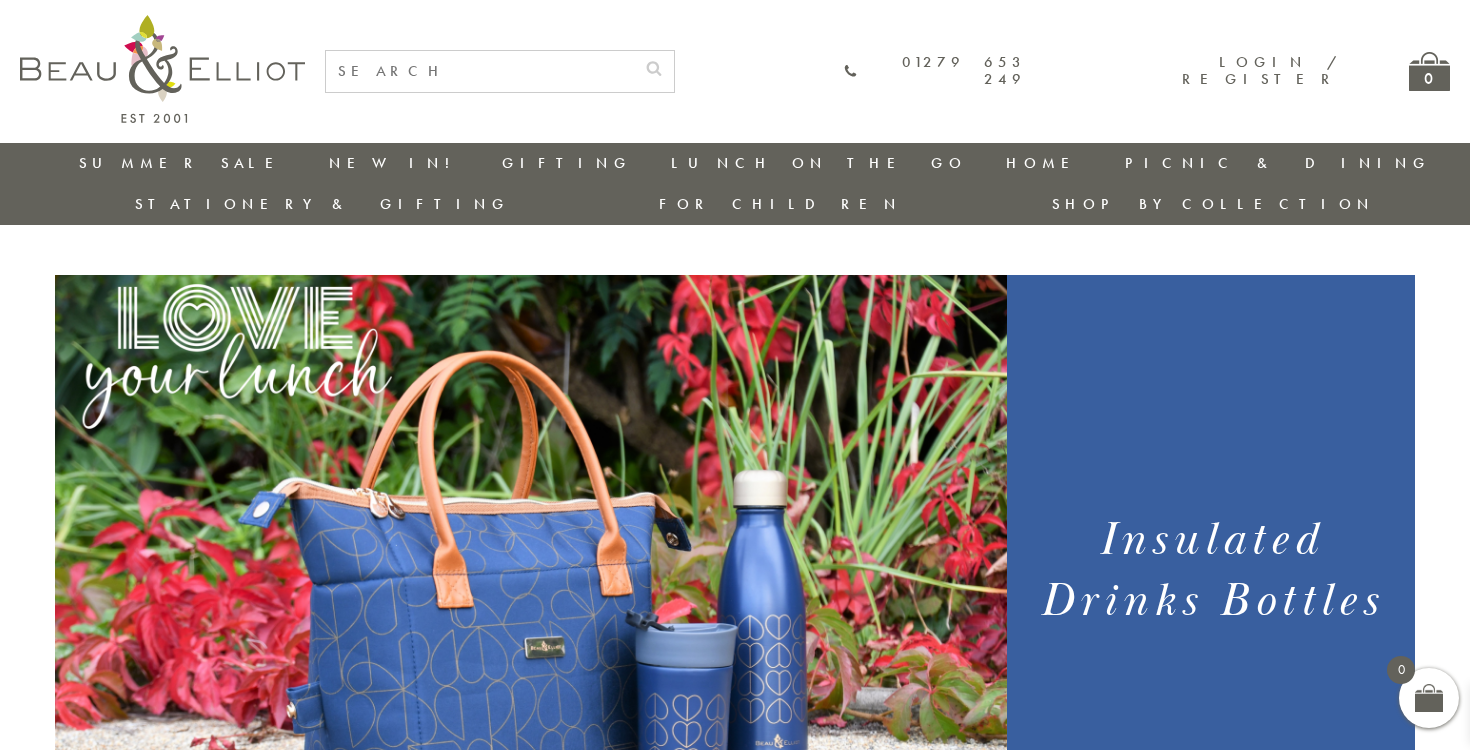 scroll, scrollTop: 0, scrollLeft: 0, axis: both 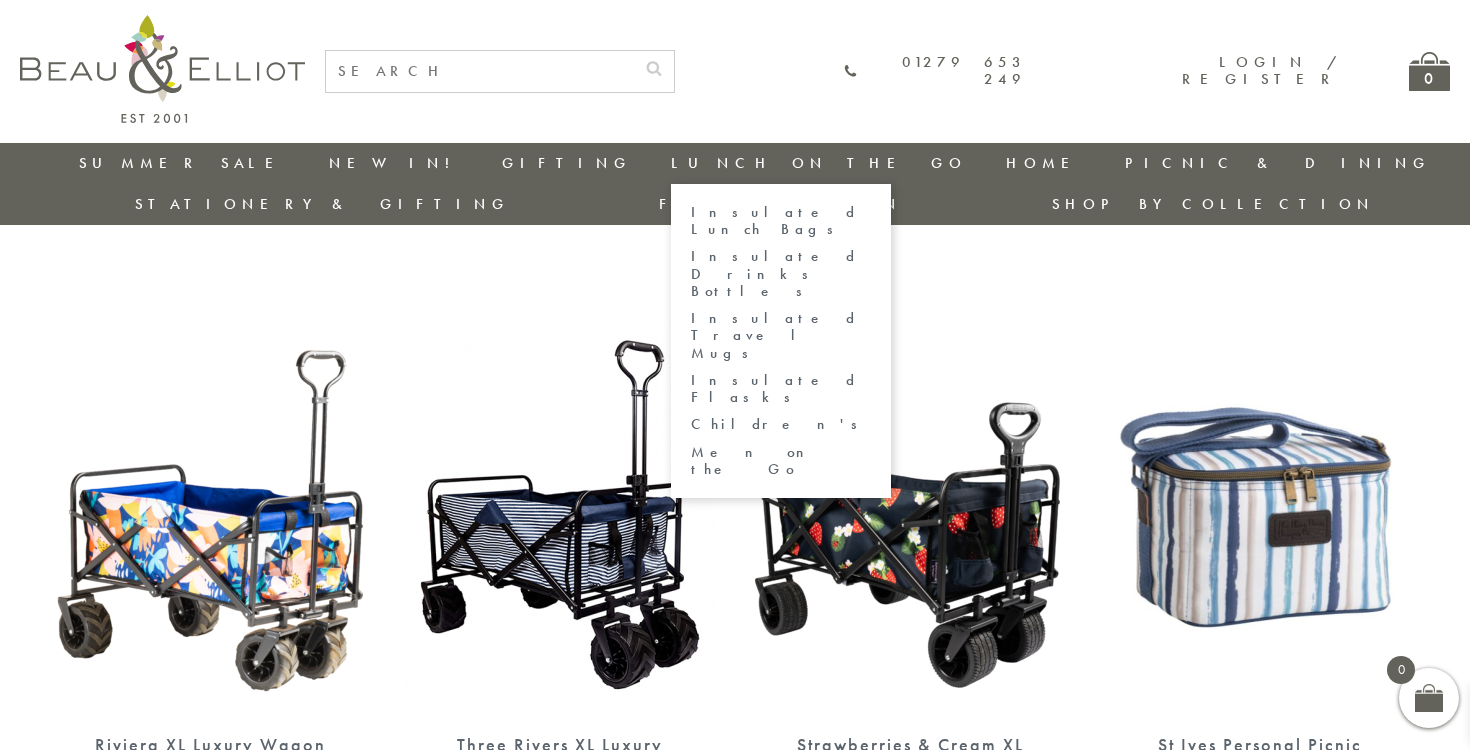 click on "Insulated Drinks Bottles" at bounding box center [781, 274] 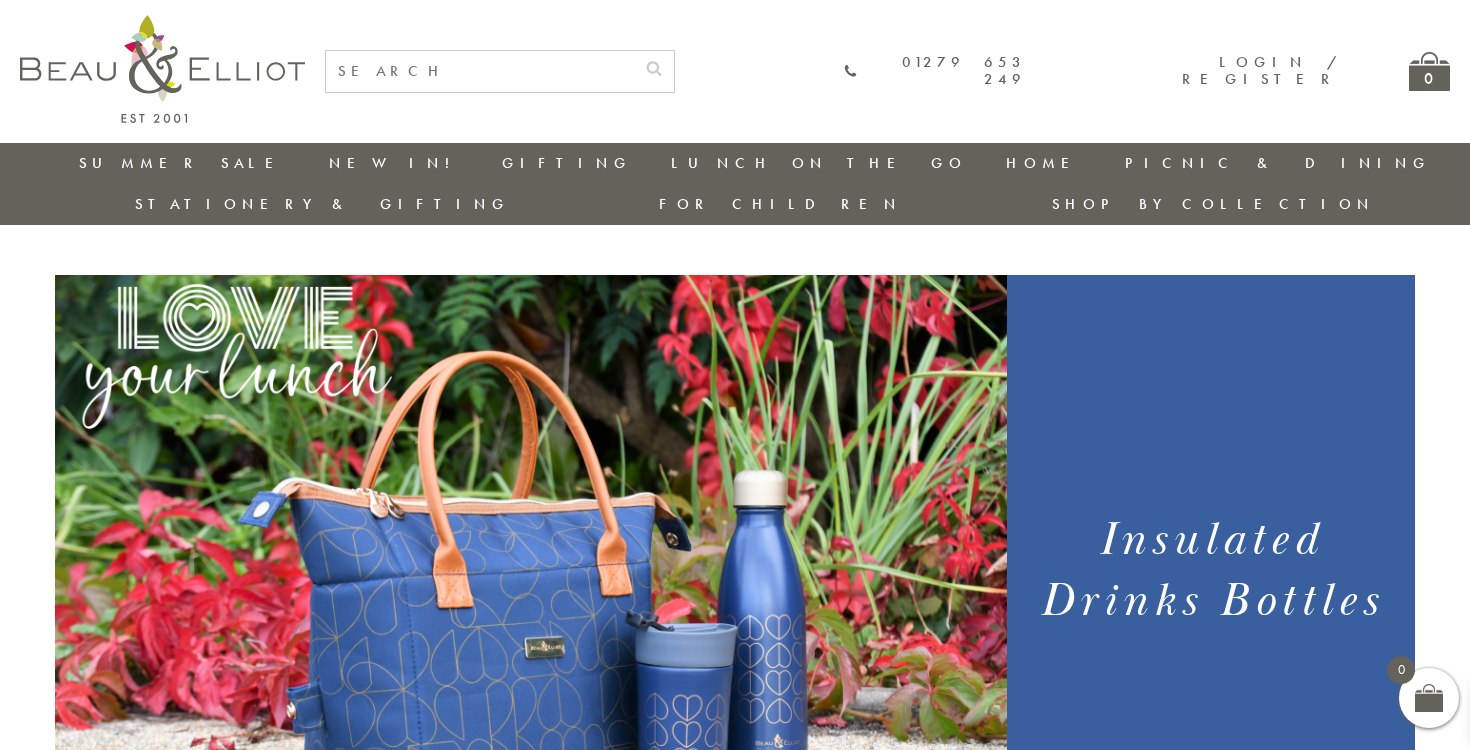 scroll, scrollTop: 0, scrollLeft: 0, axis: both 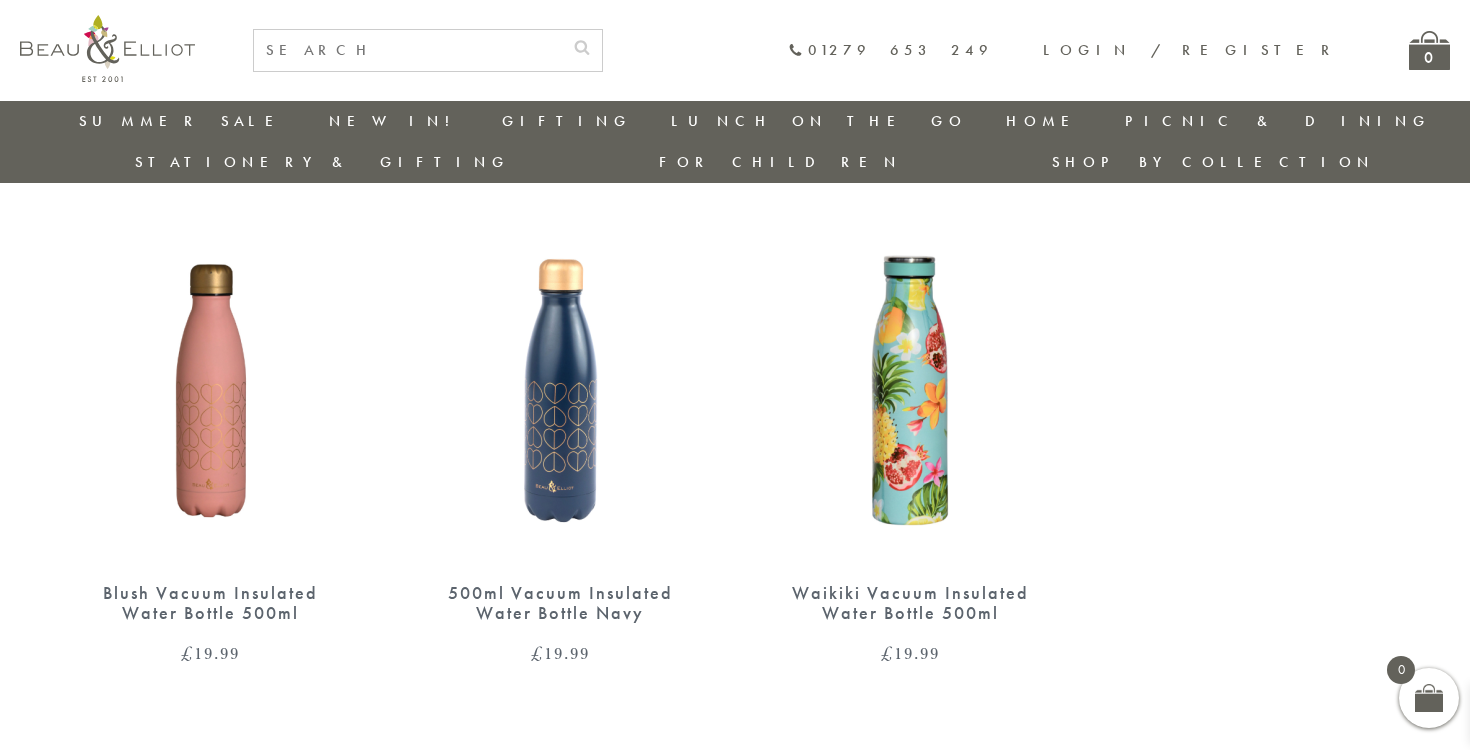 click on "Blush Vacuum Insulated Water Bottle 500ml" at bounding box center [210, 603] 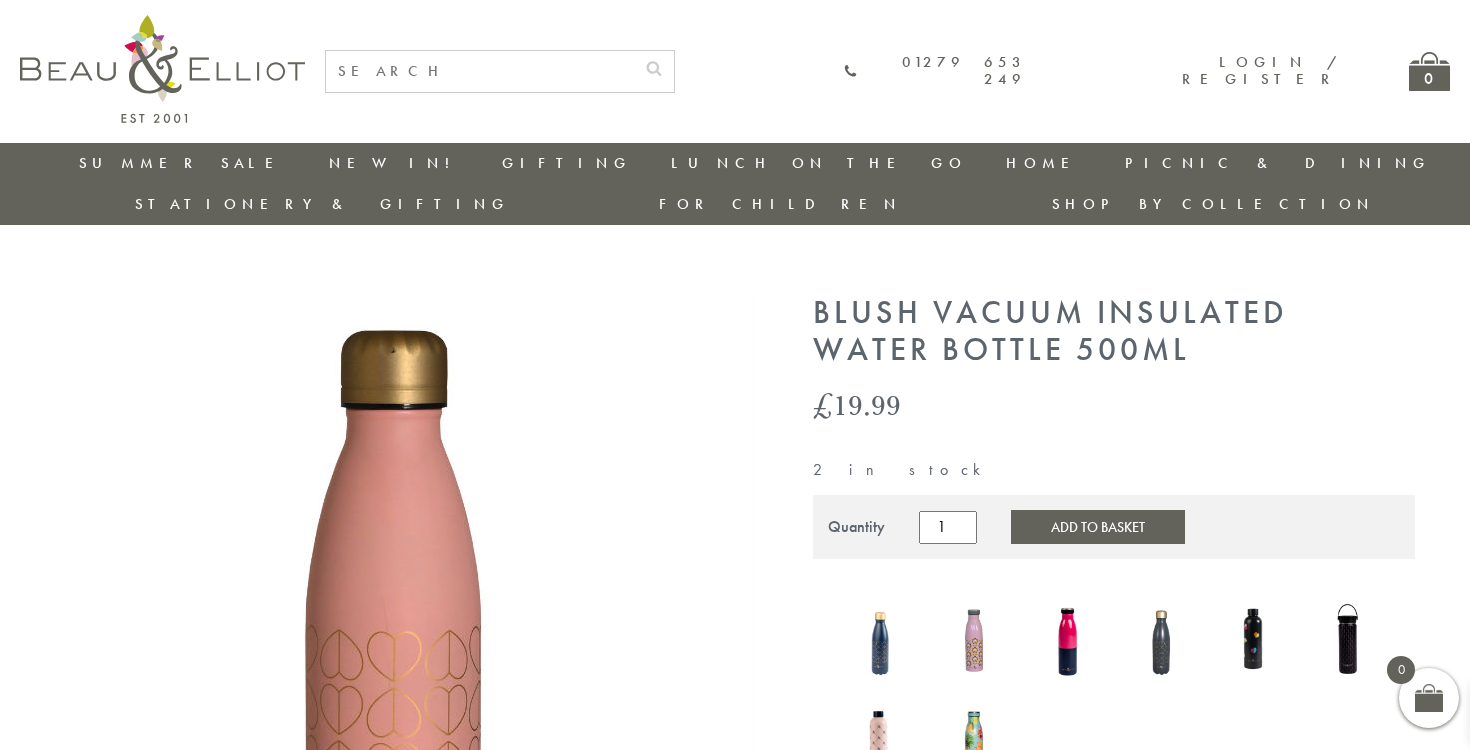 scroll, scrollTop: 0, scrollLeft: 0, axis: both 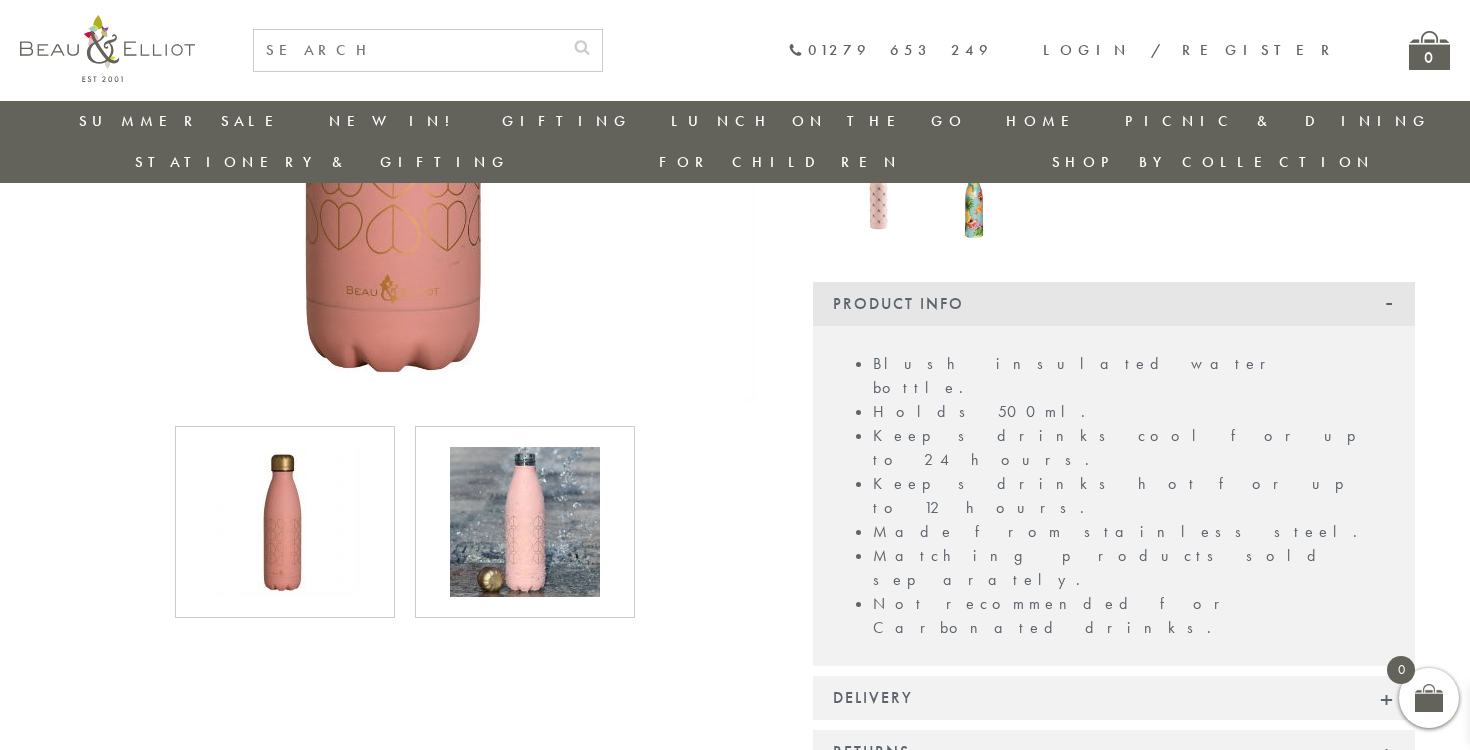 click on "Delivery" at bounding box center [1114, 698] 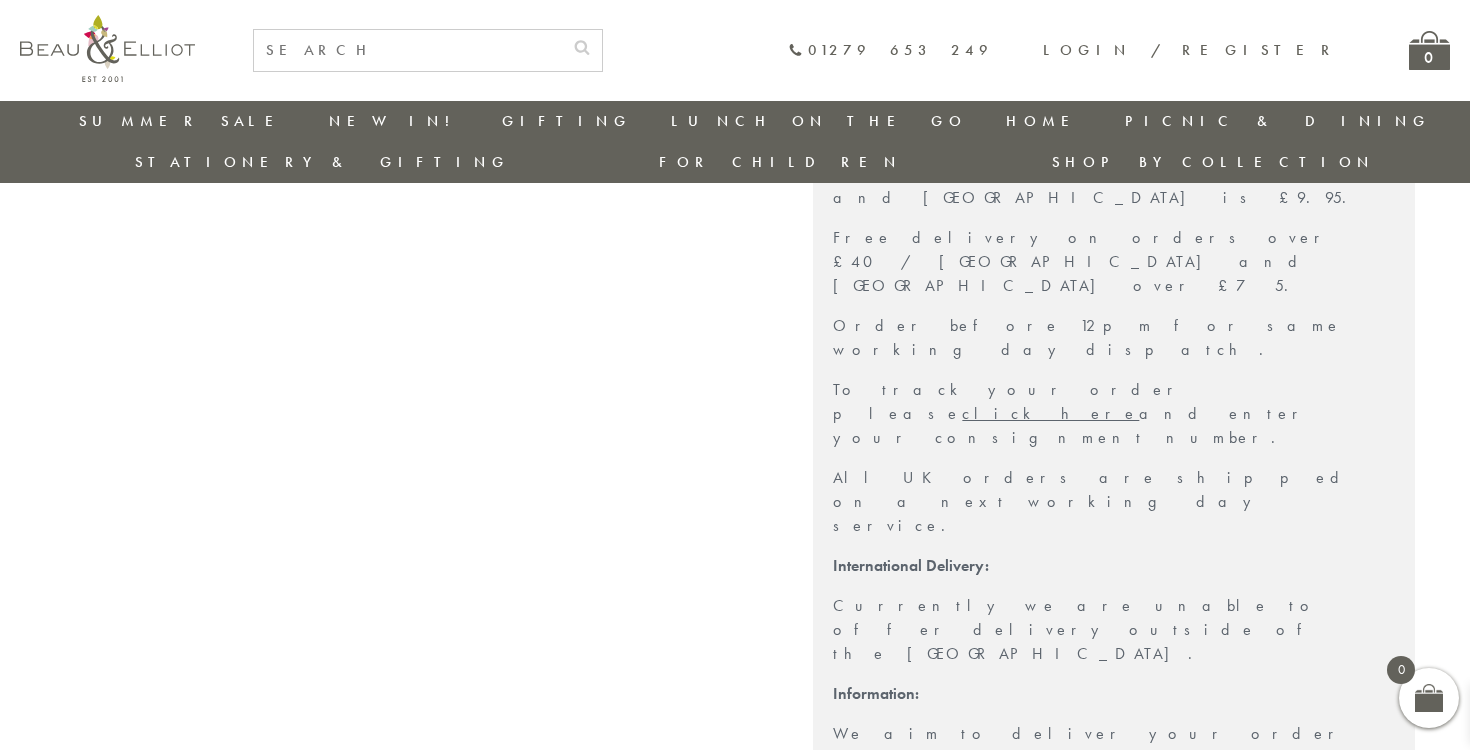 scroll, scrollTop: 1243, scrollLeft: 4, axis: both 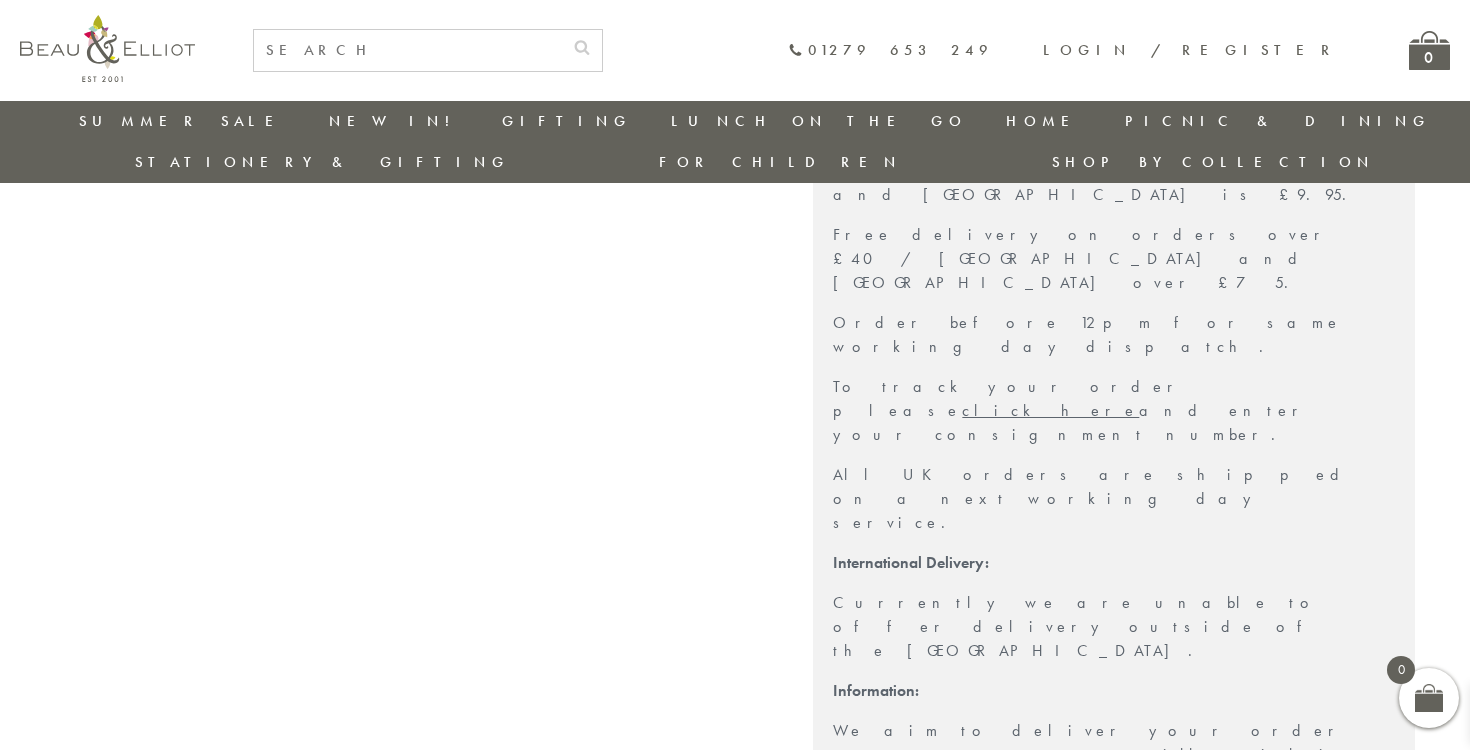 click on "Returns" at bounding box center (1114, 1161) 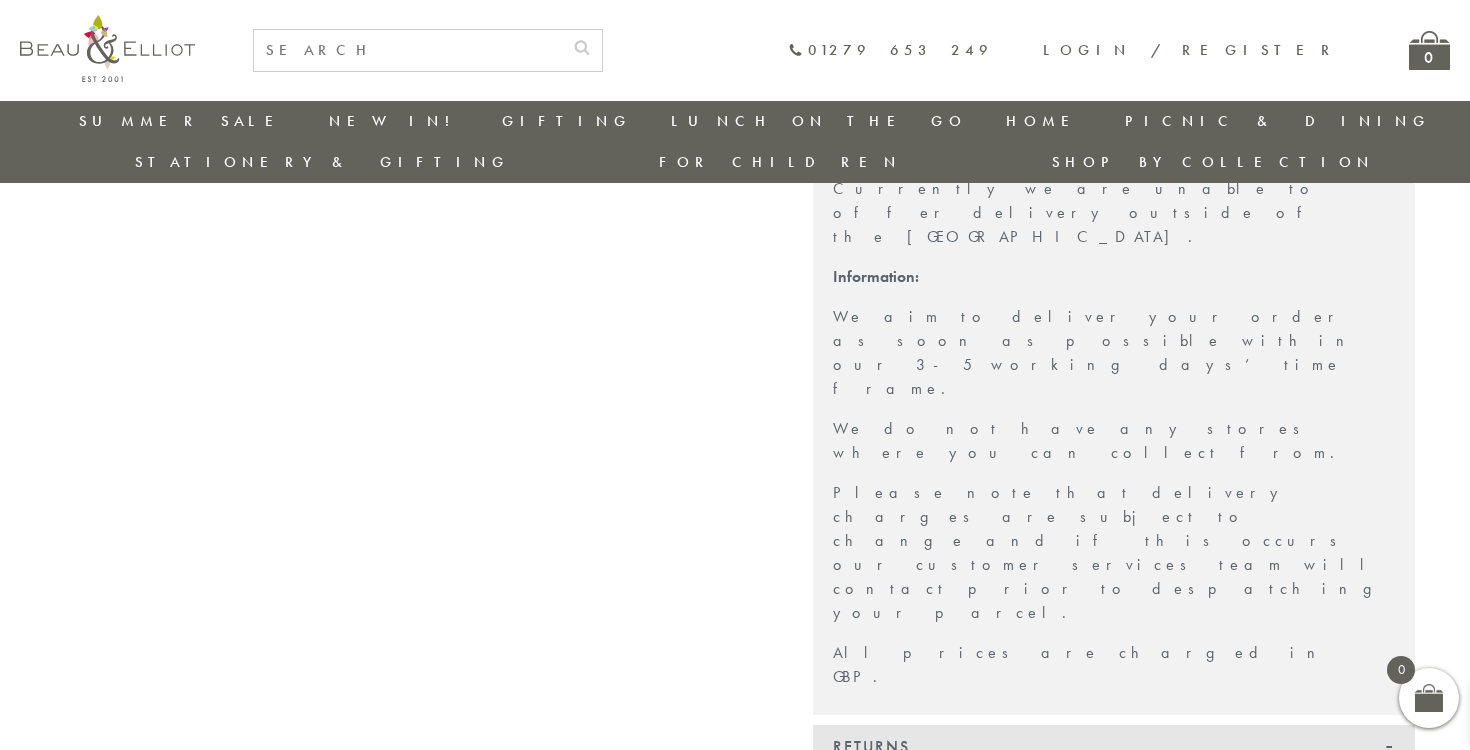 scroll, scrollTop: 1658, scrollLeft: 4, axis: both 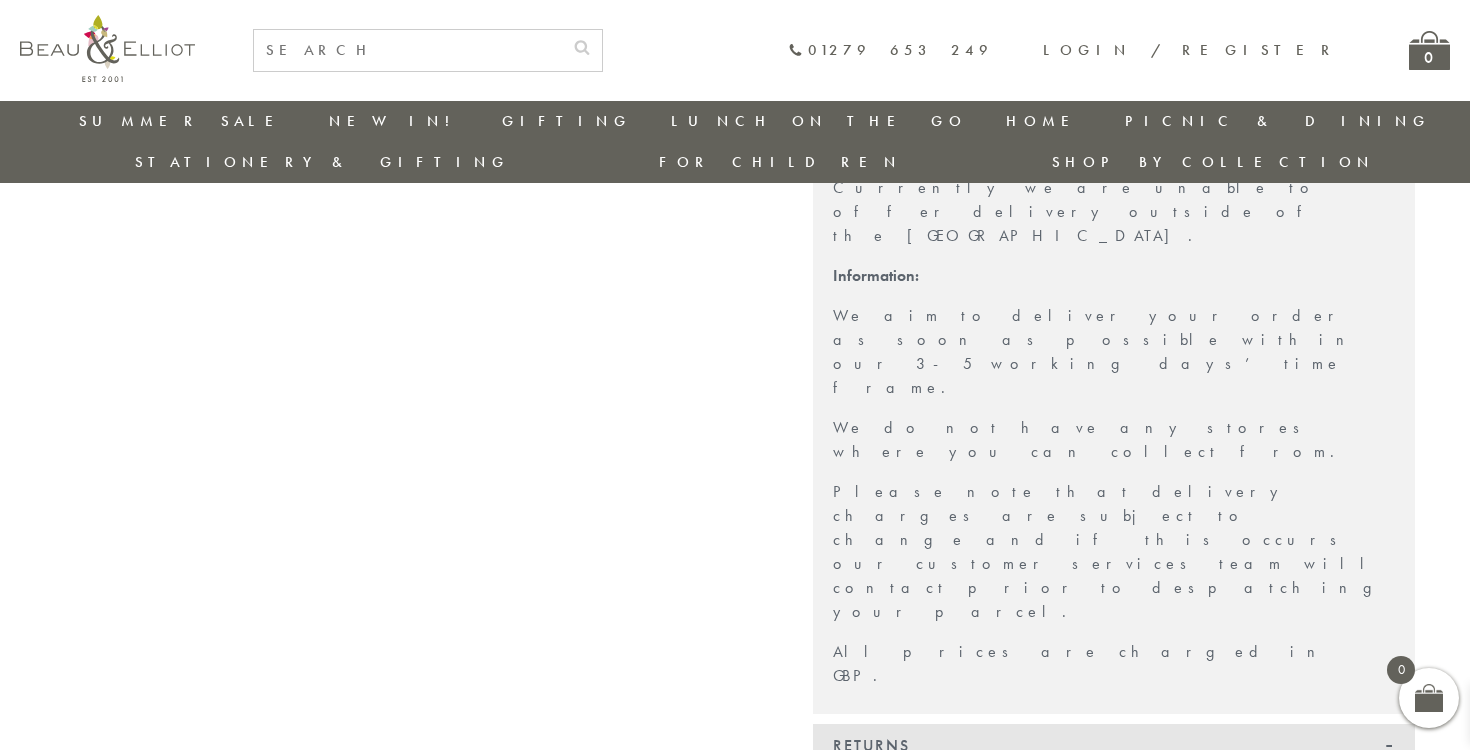 click on "Reviews" at bounding box center (1114, 1444) 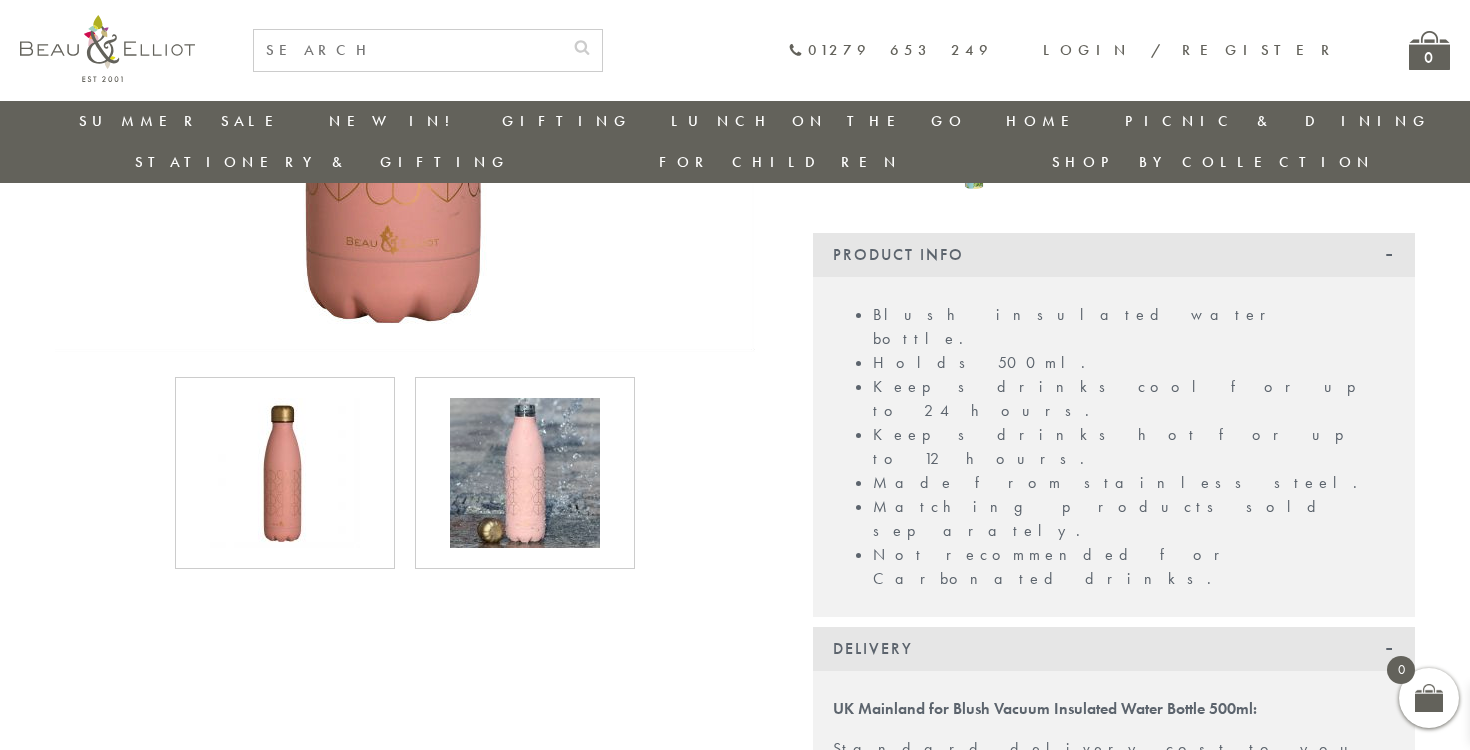 scroll, scrollTop: 603, scrollLeft: 4, axis: both 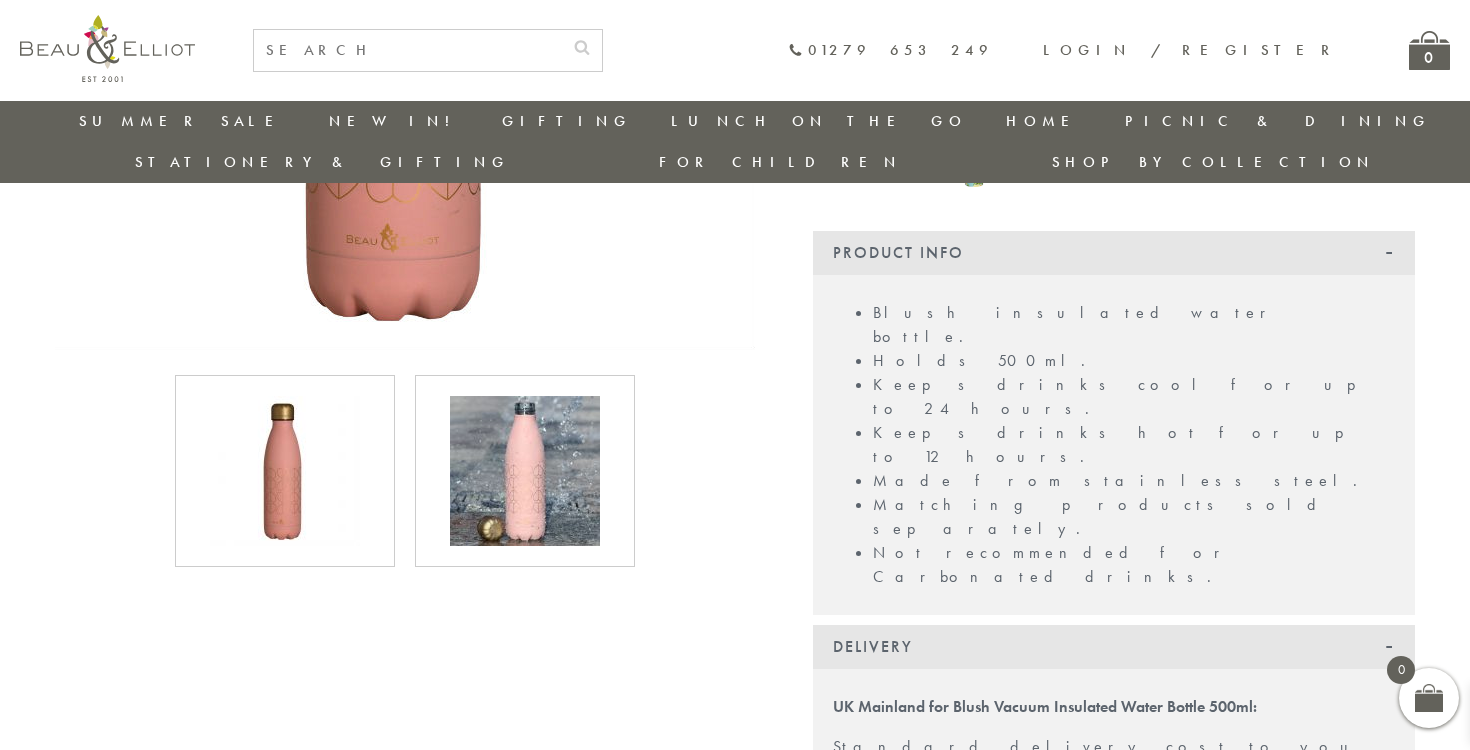 drag, startPoint x: 463, startPoint y: 435, endPoint x: 481, endPoint y: 435, distance: 18 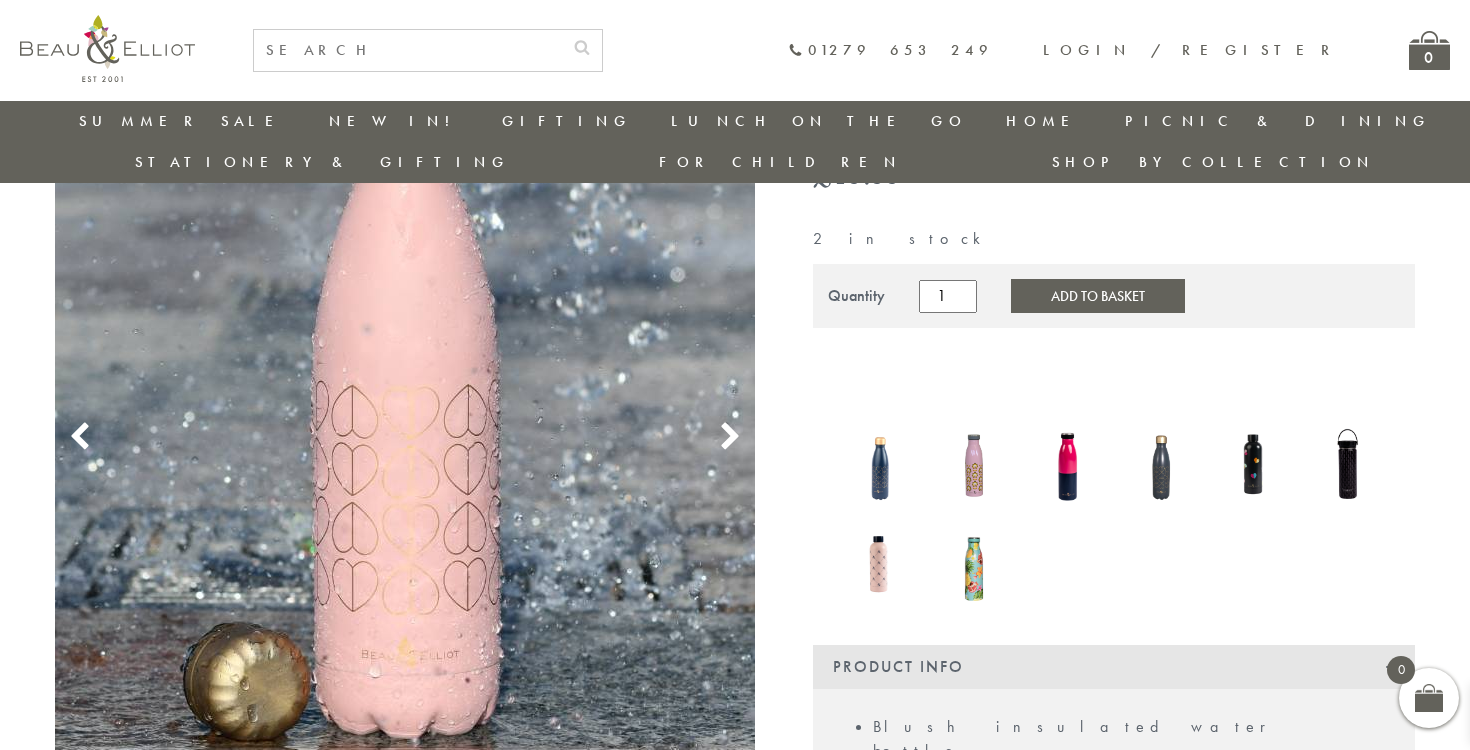 scroll, scrollTop: 188, scrollLeft: 4, axis: both 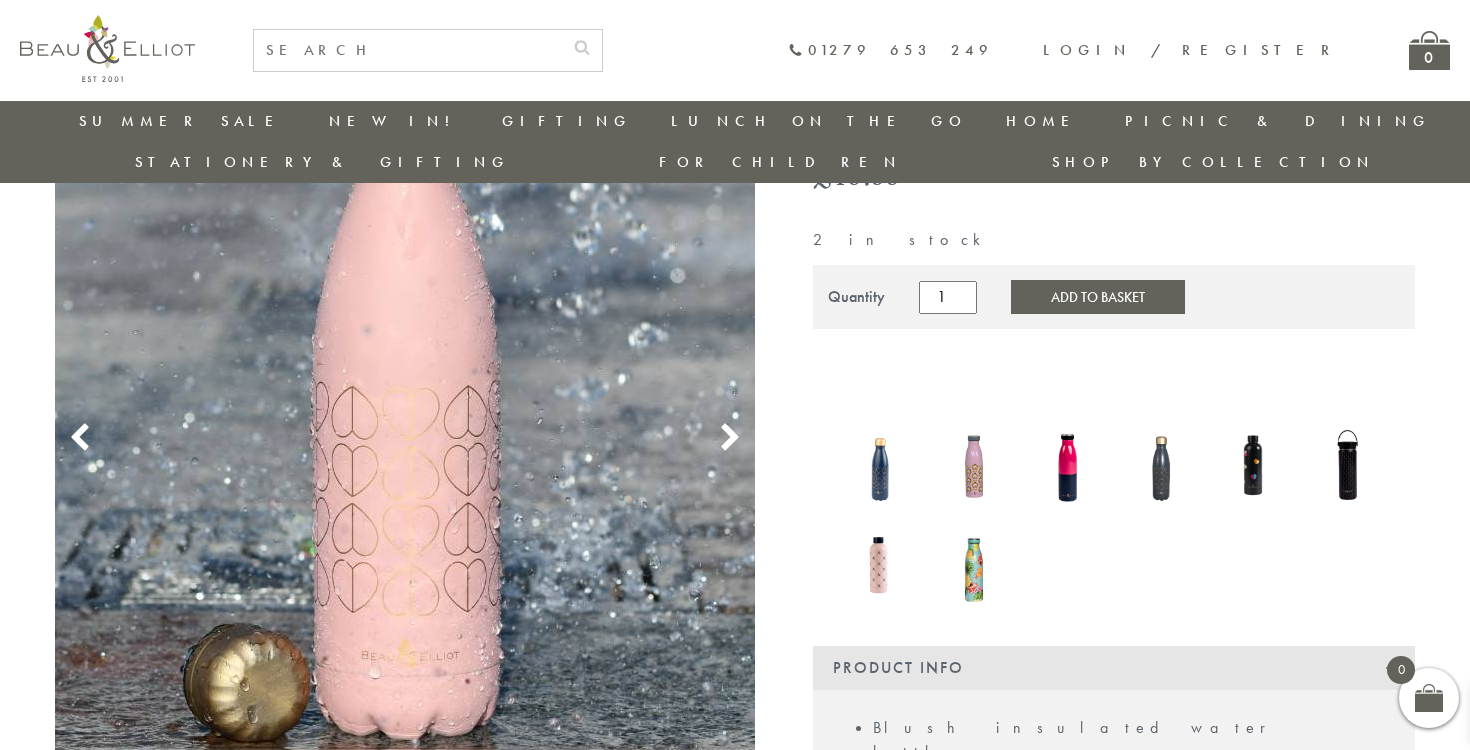 click at bounding box center (880, 563) 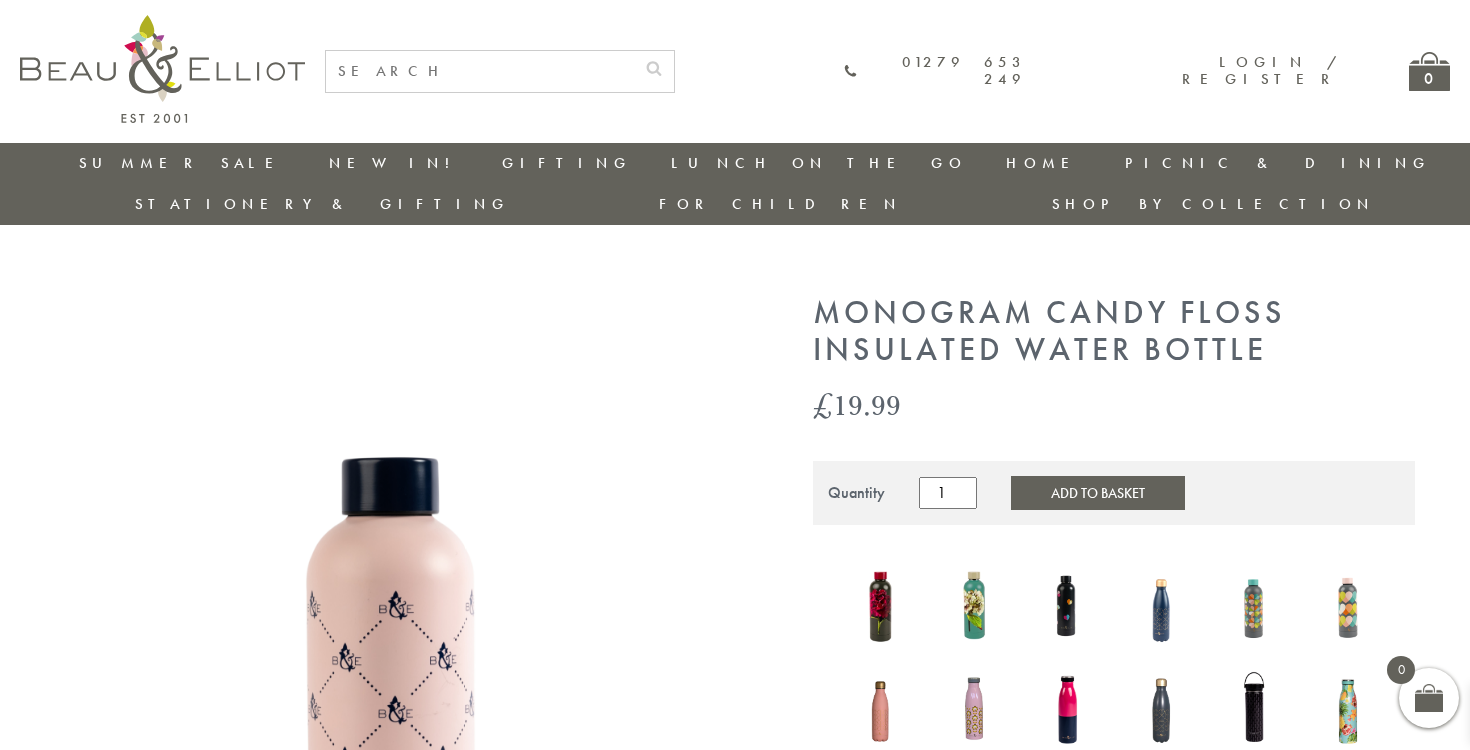 scroll, scrollTop: 0, scrollLeft: 0, axis: both 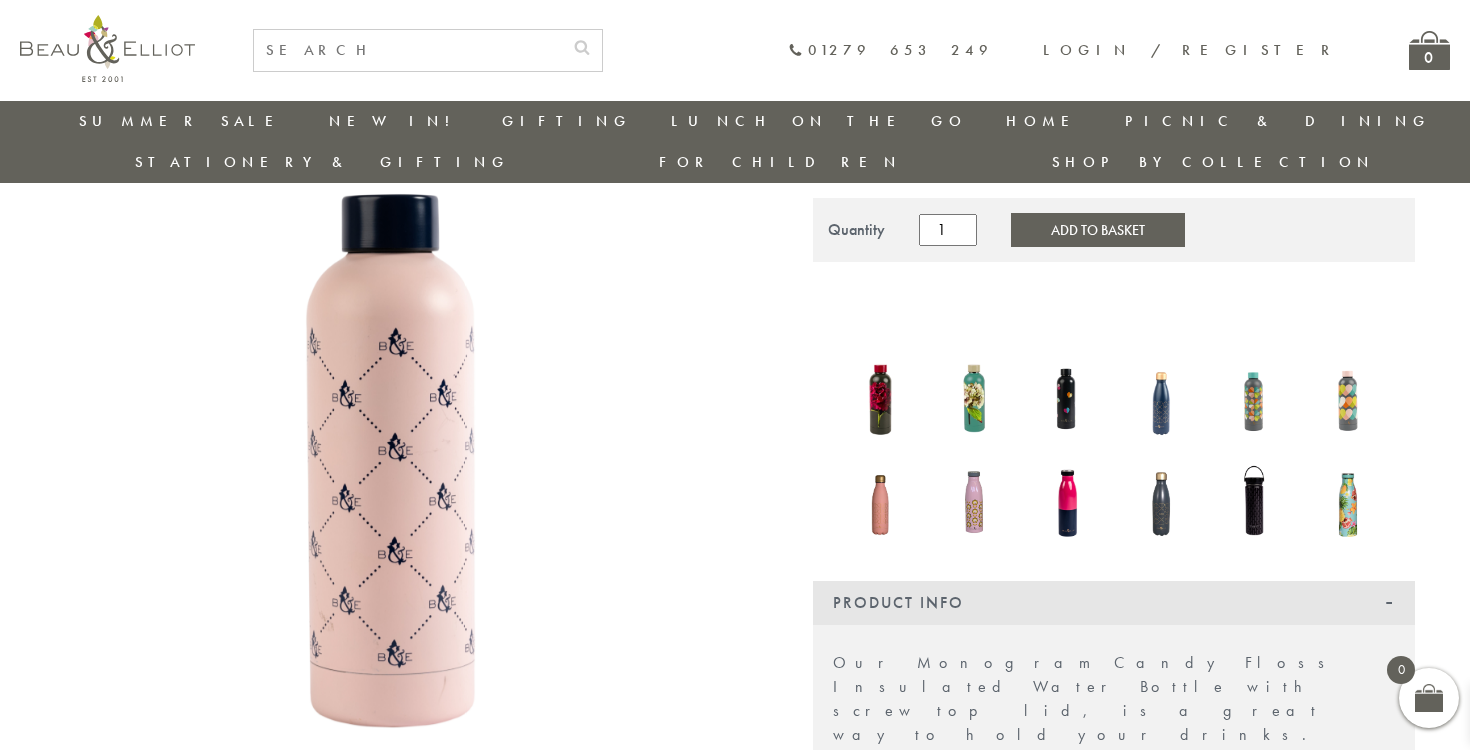 click at bounding box center [1161, 499] 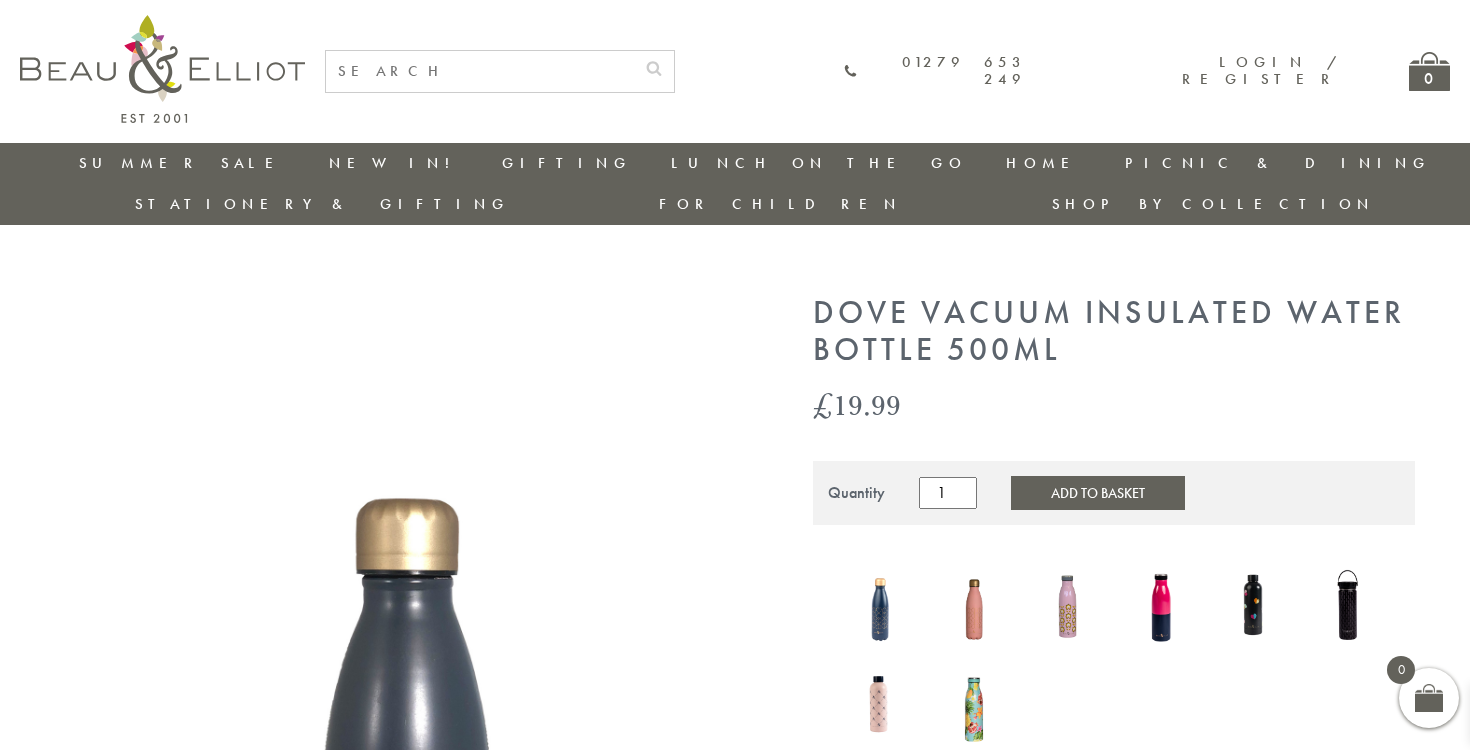 scroll, scrollTop: 0, scrollLeft: 0, axis: both 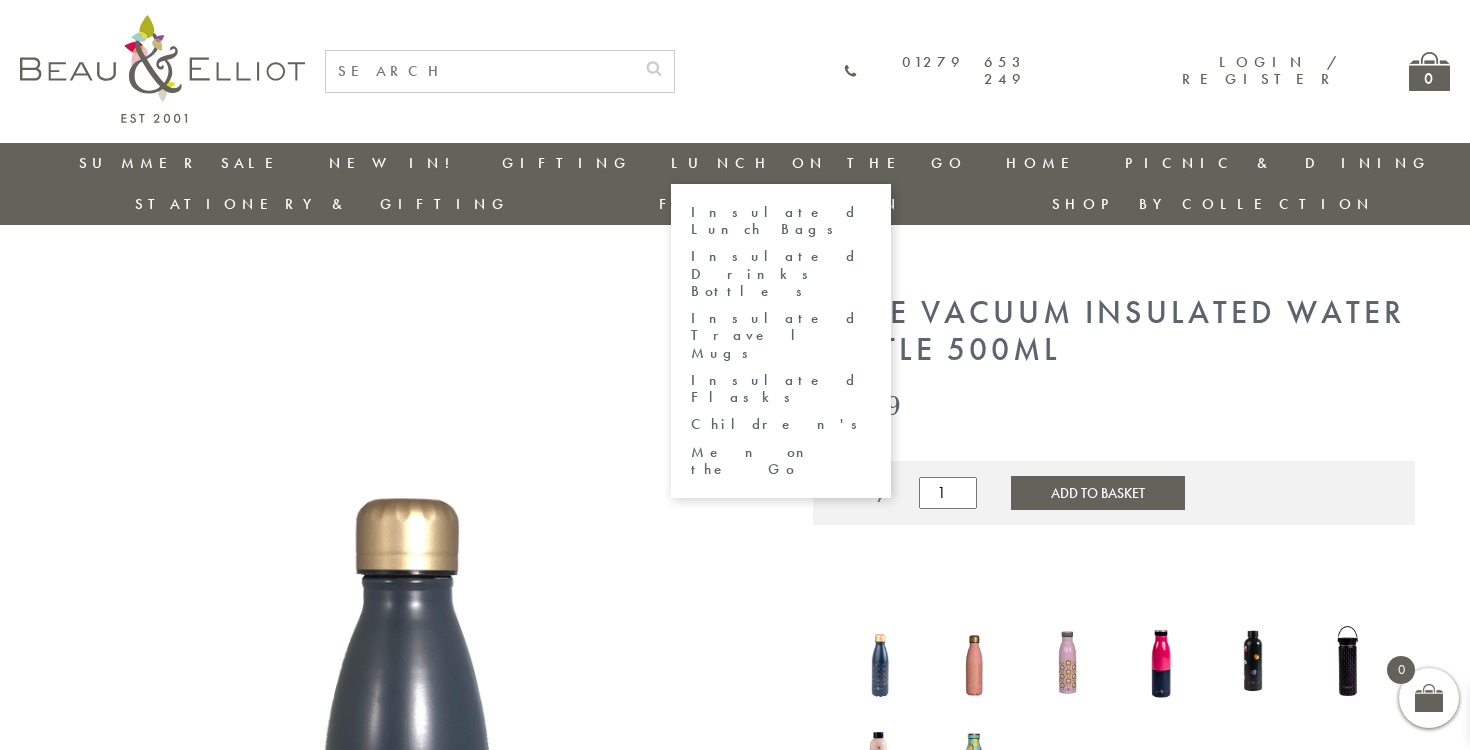 click on "Insulated Flasks" at bounding box center (781, 389) 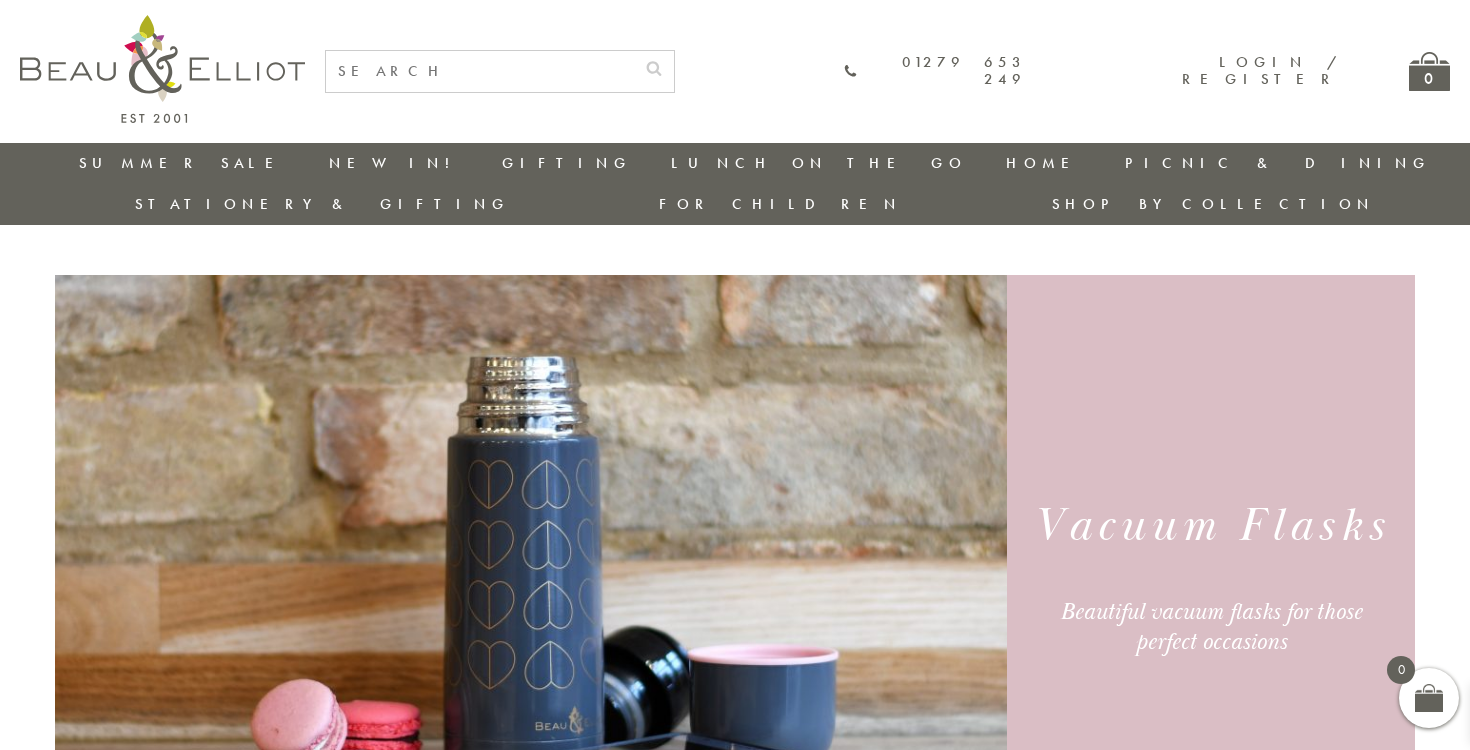 scroll, scrollTop: 0, scrollLeft: 0, axis: both 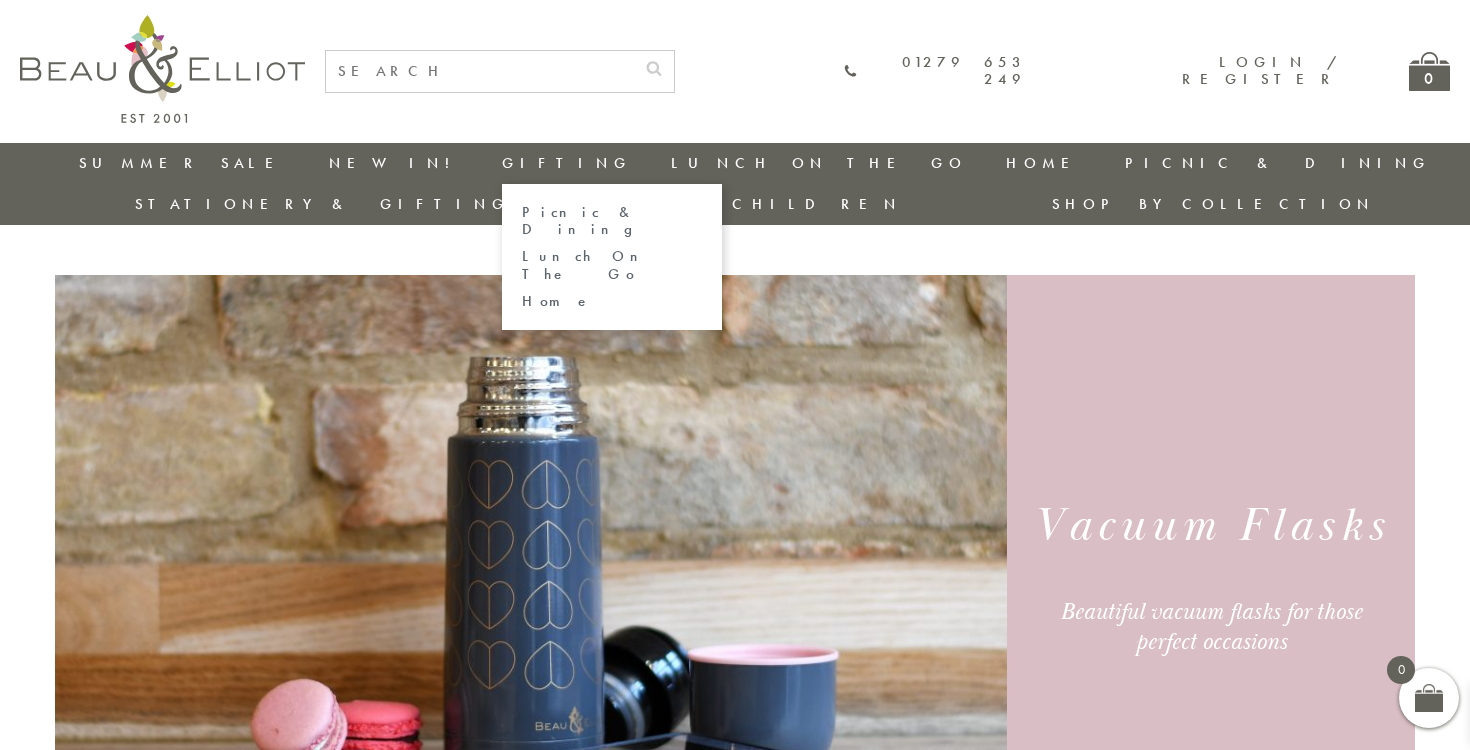 click on "Lunch On The Go" at bounding box center [612, 265] 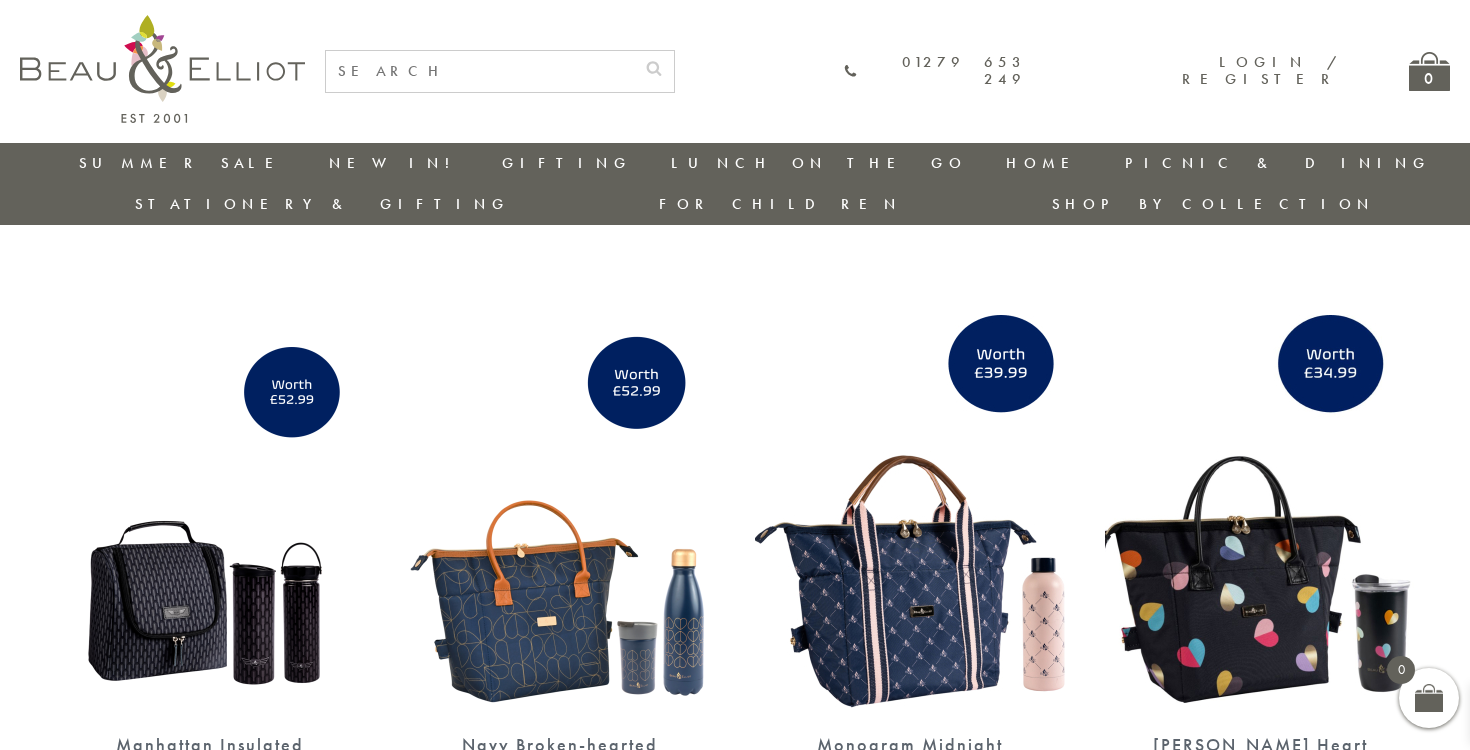 scroll, scrollTop: 0, scrollLeft: 0, axis: both 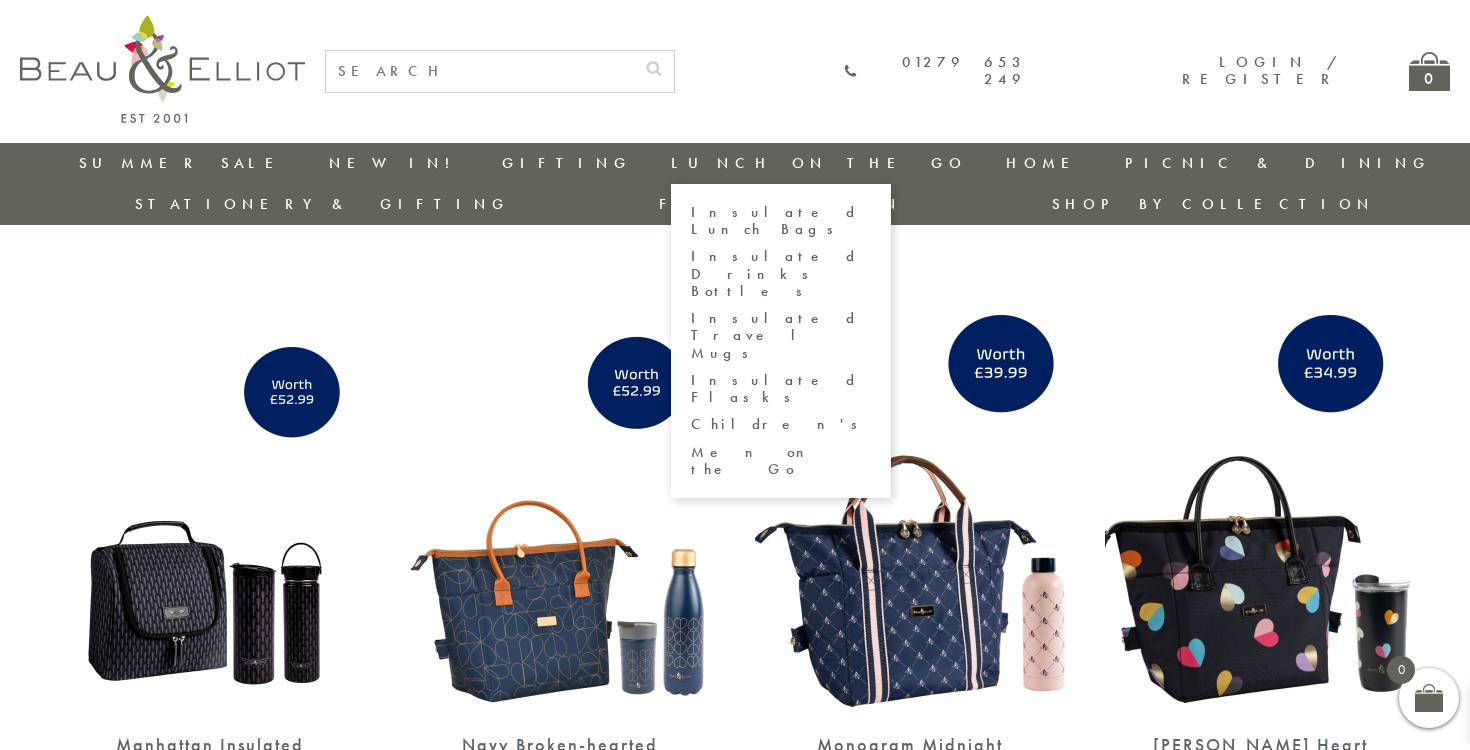 click on "Insulated Drinks Bottles" at bounding box center (781, 274) 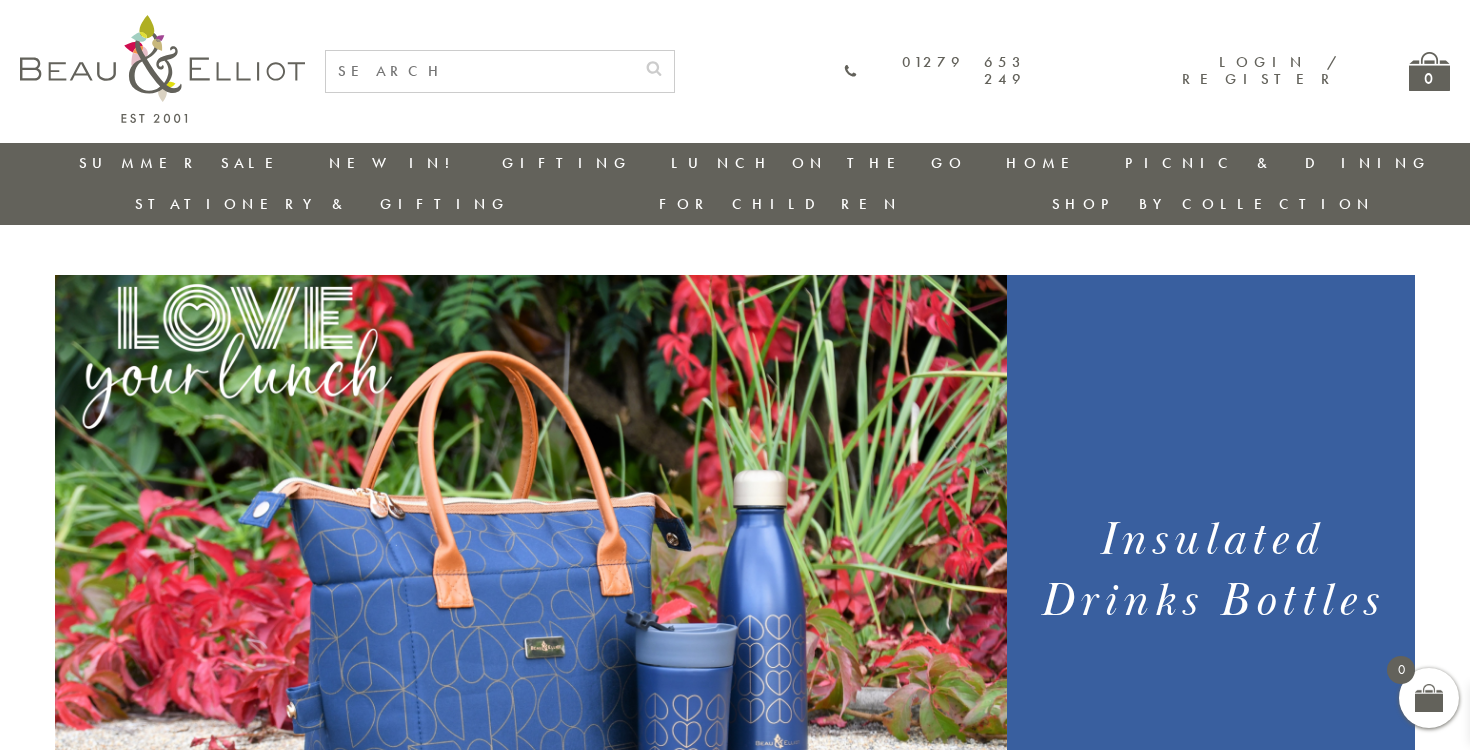 scroll, scrollTop: 0, scrollLeft: 0, axis: both 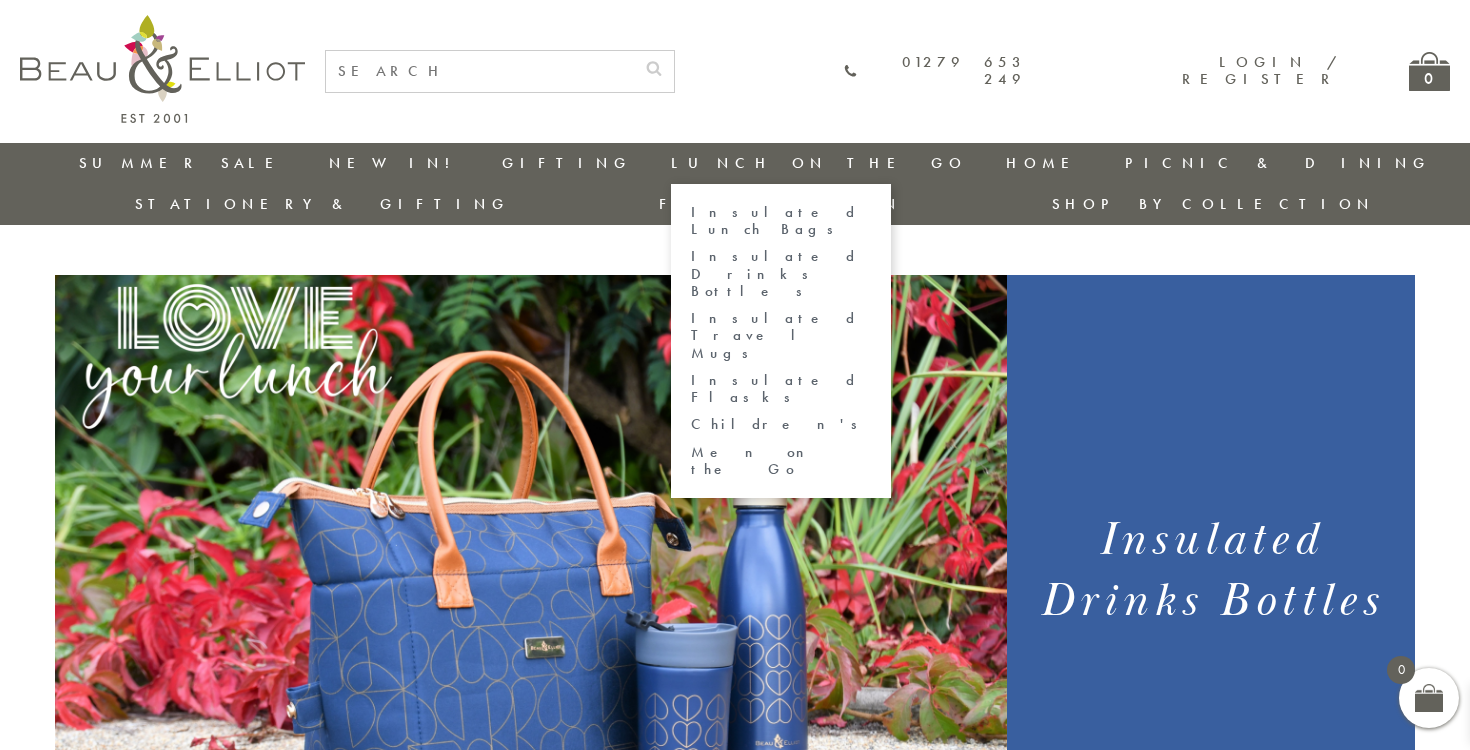 click on "Insulated Lunch Bags" at bounding box center (781, 221) 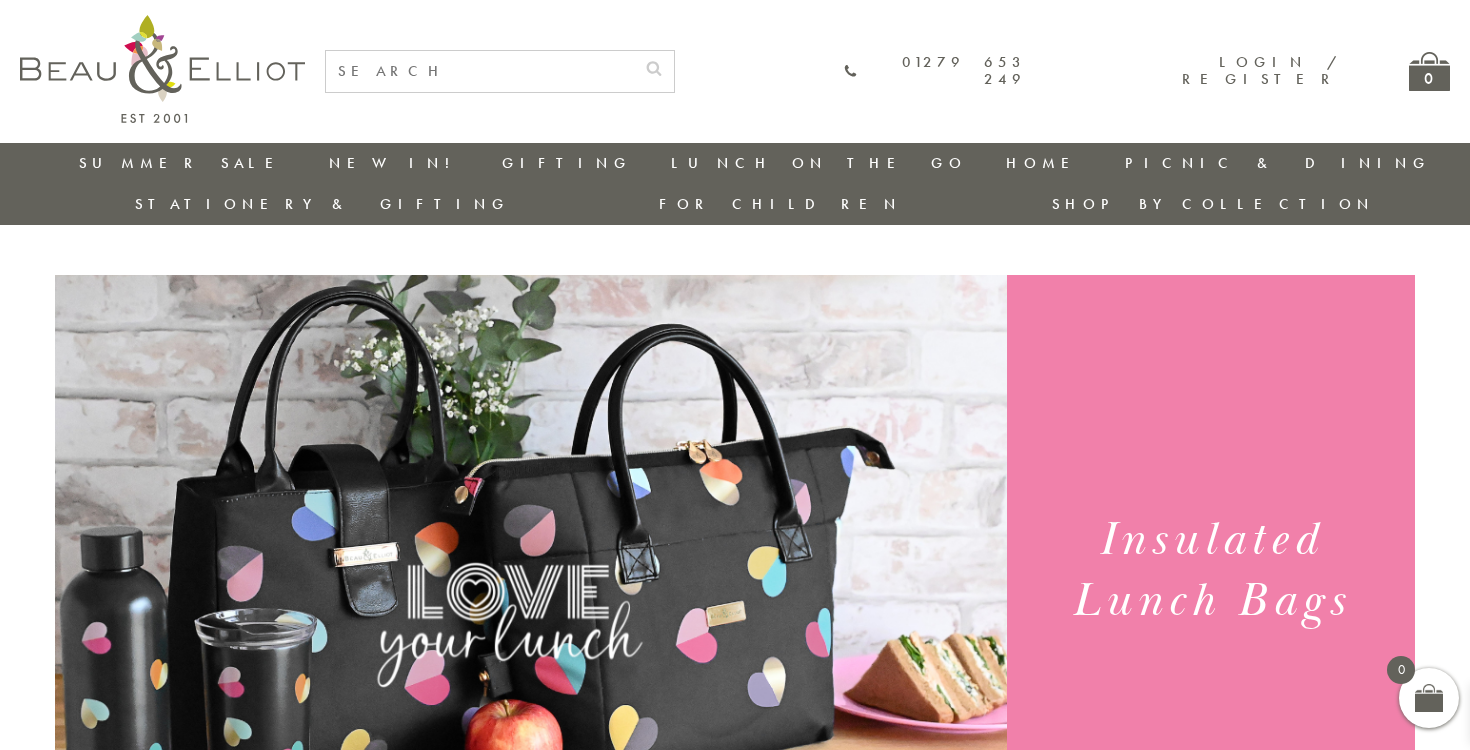 scroll, scrollTop: 0, scrollLeft: 0, axis: both 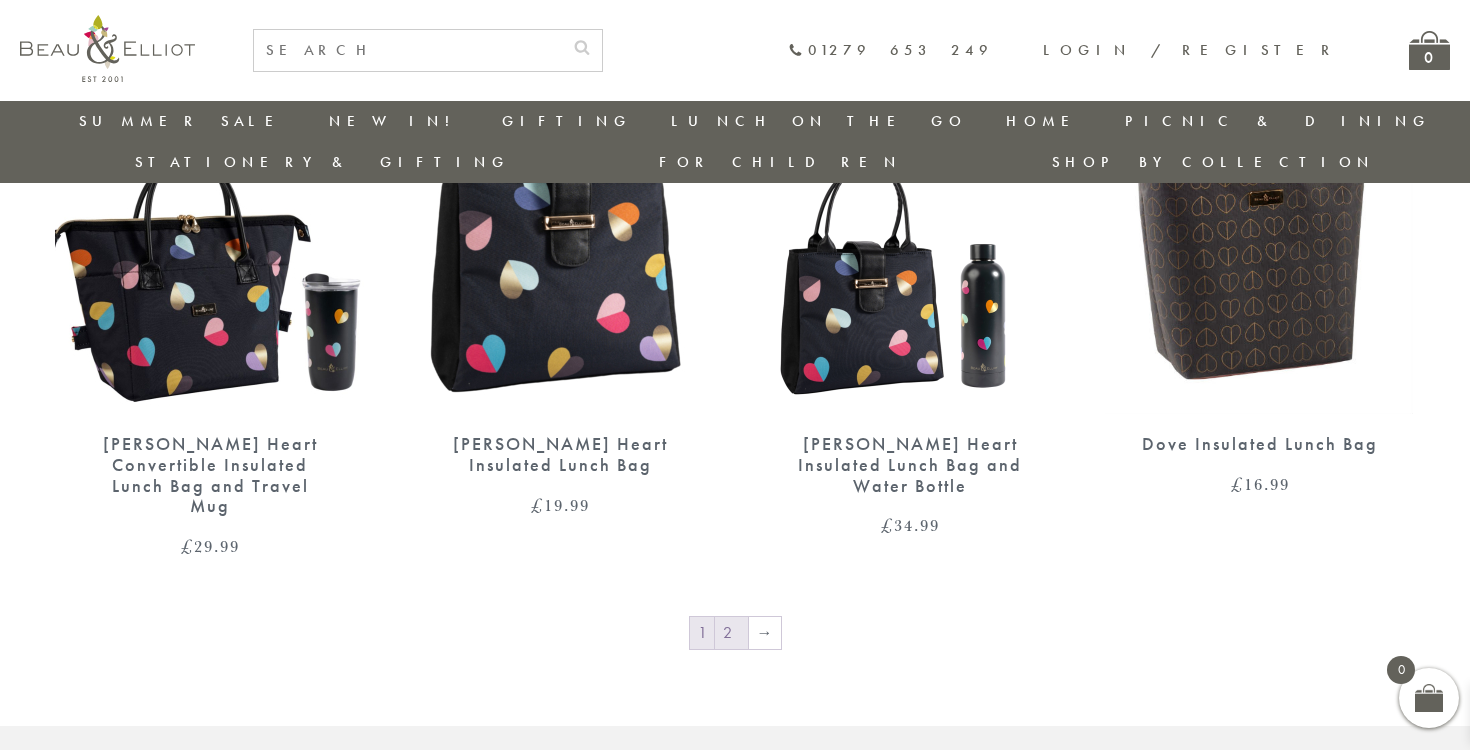 click on "2" at bounding box center (731, 633) 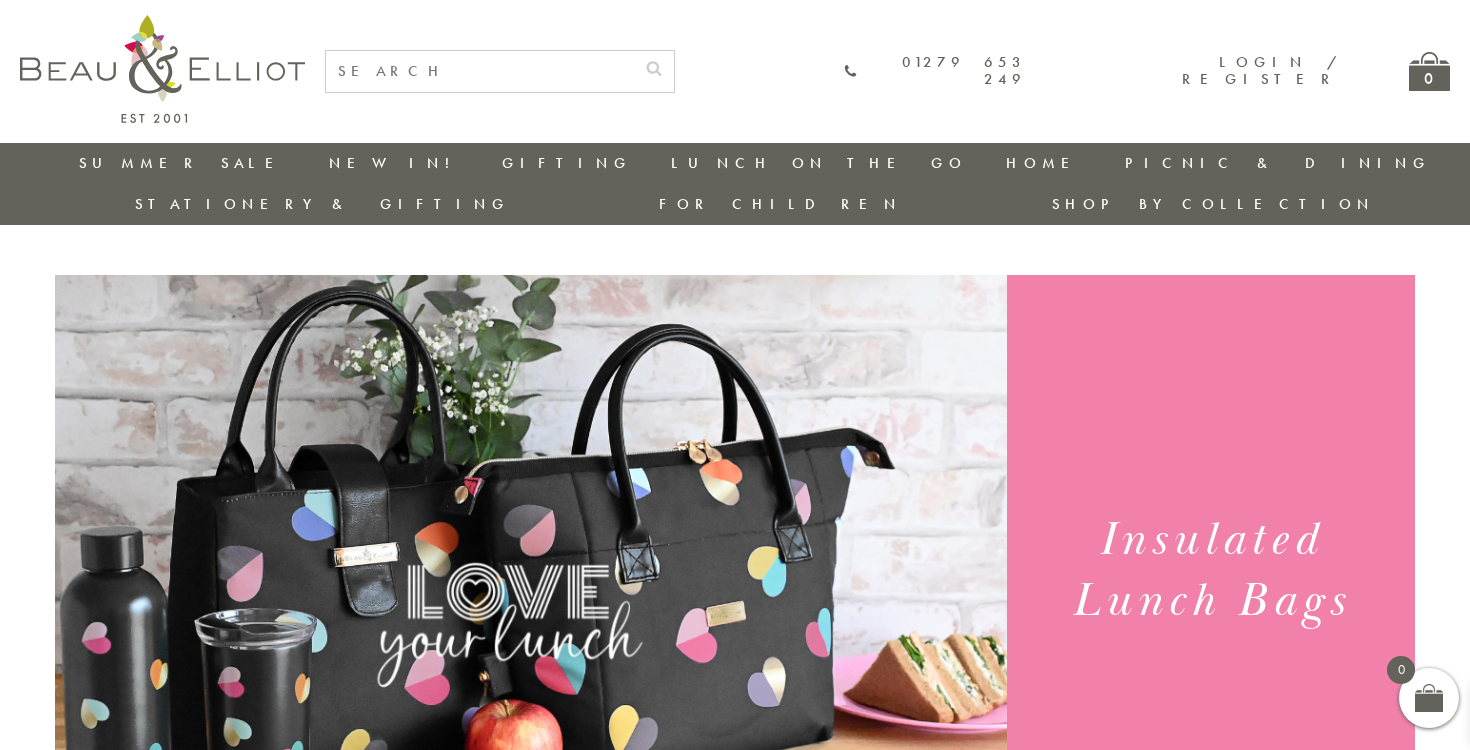 scroll, scrollTop: 0, scrollLeft: 0, axis: both 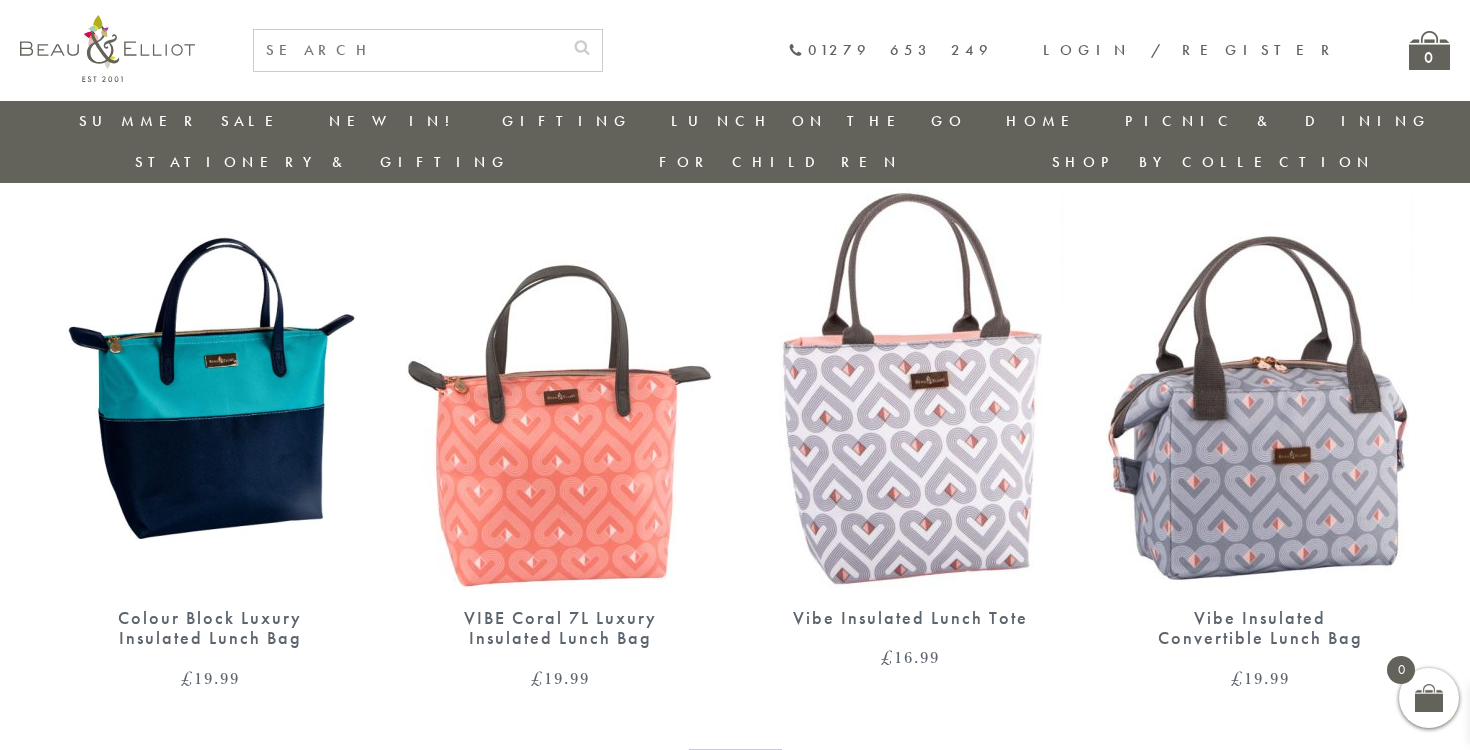 click at bounding box center (1260, 388) 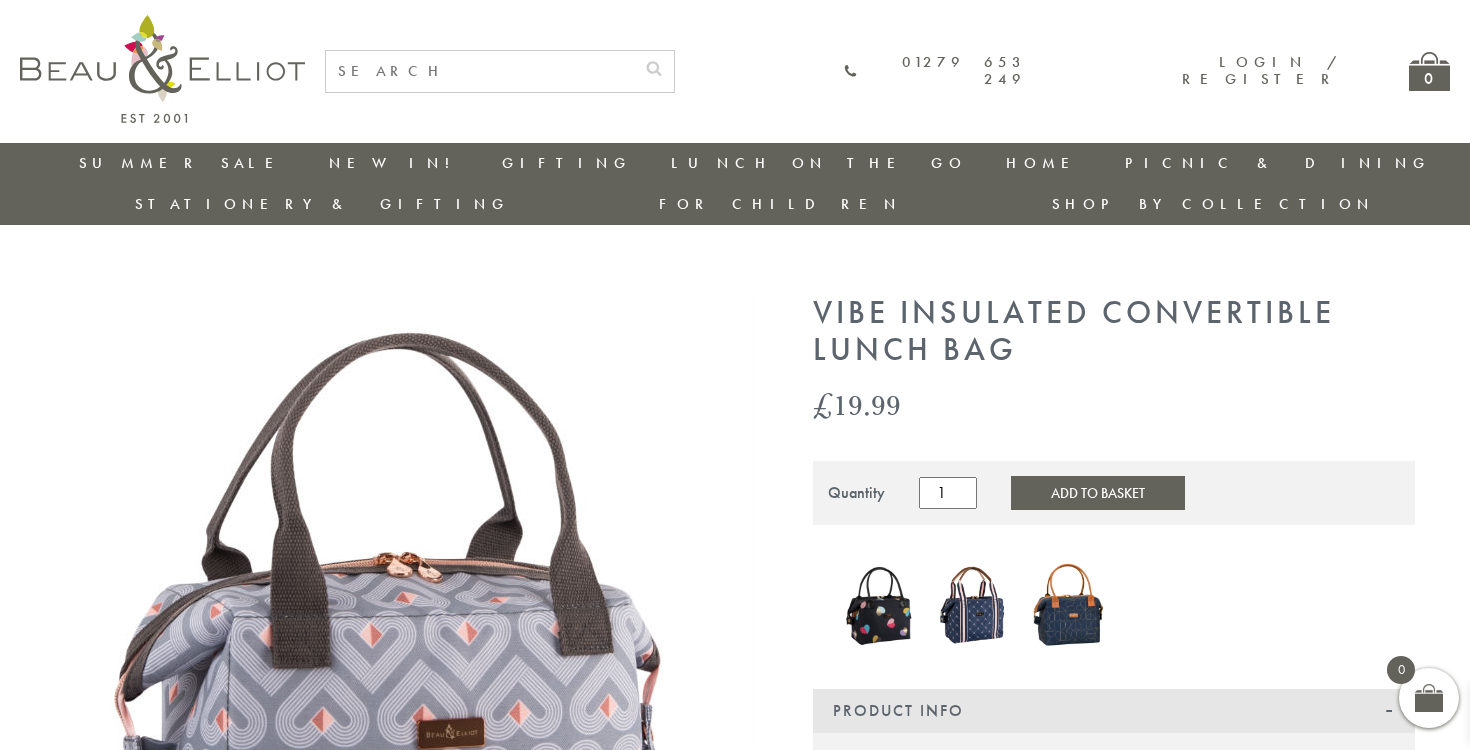 scroll, scrollTop: 0, scrollLeft: 0, axis: both 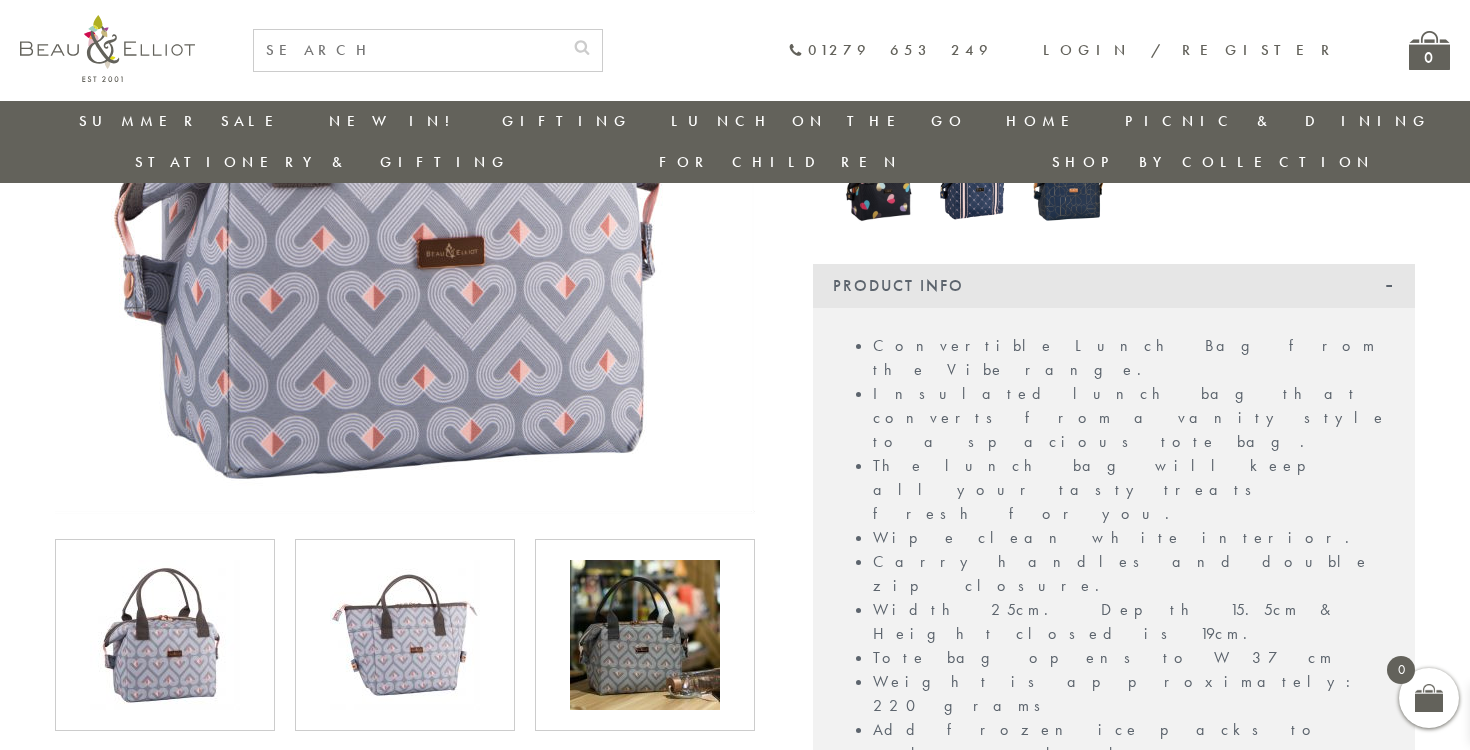 click at bounding box center [405, 635] 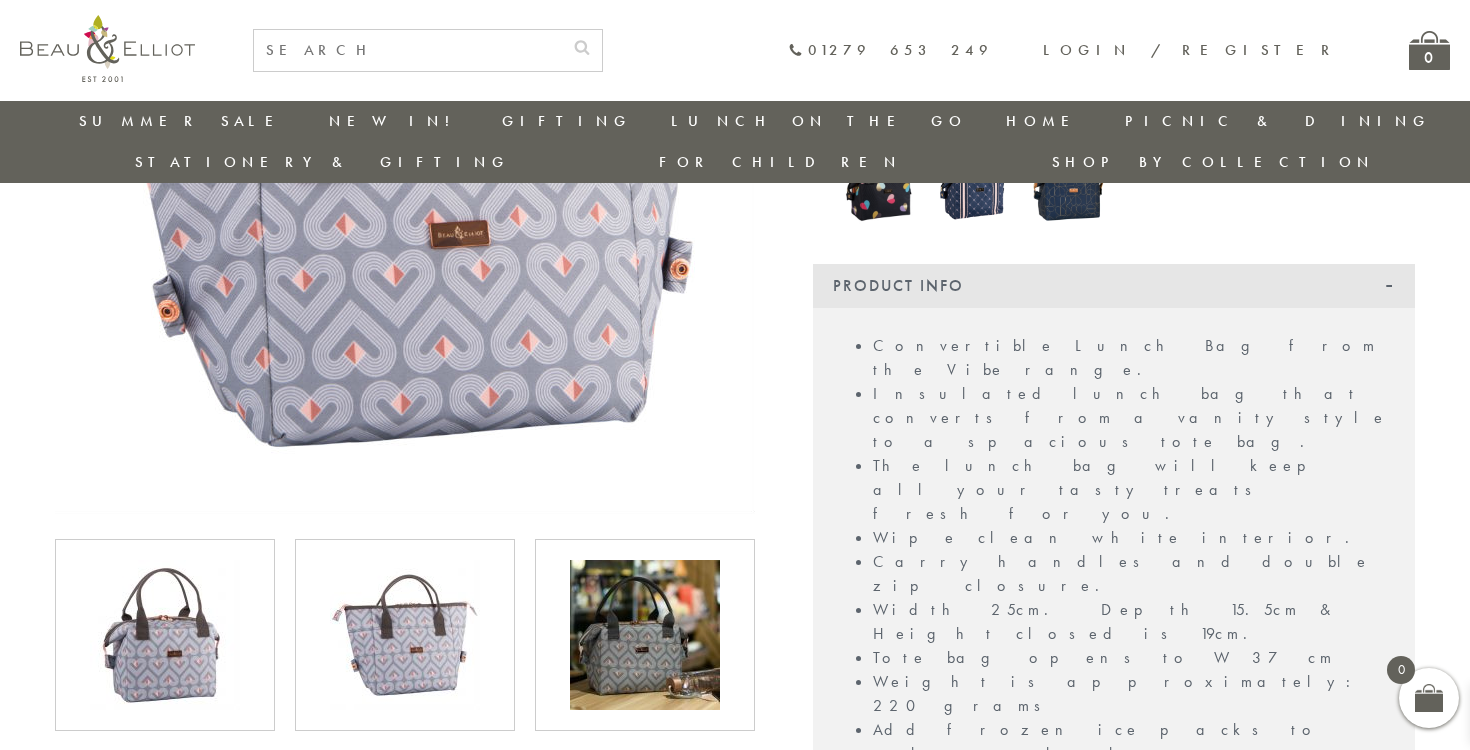 click at bounding box center (645, 635) 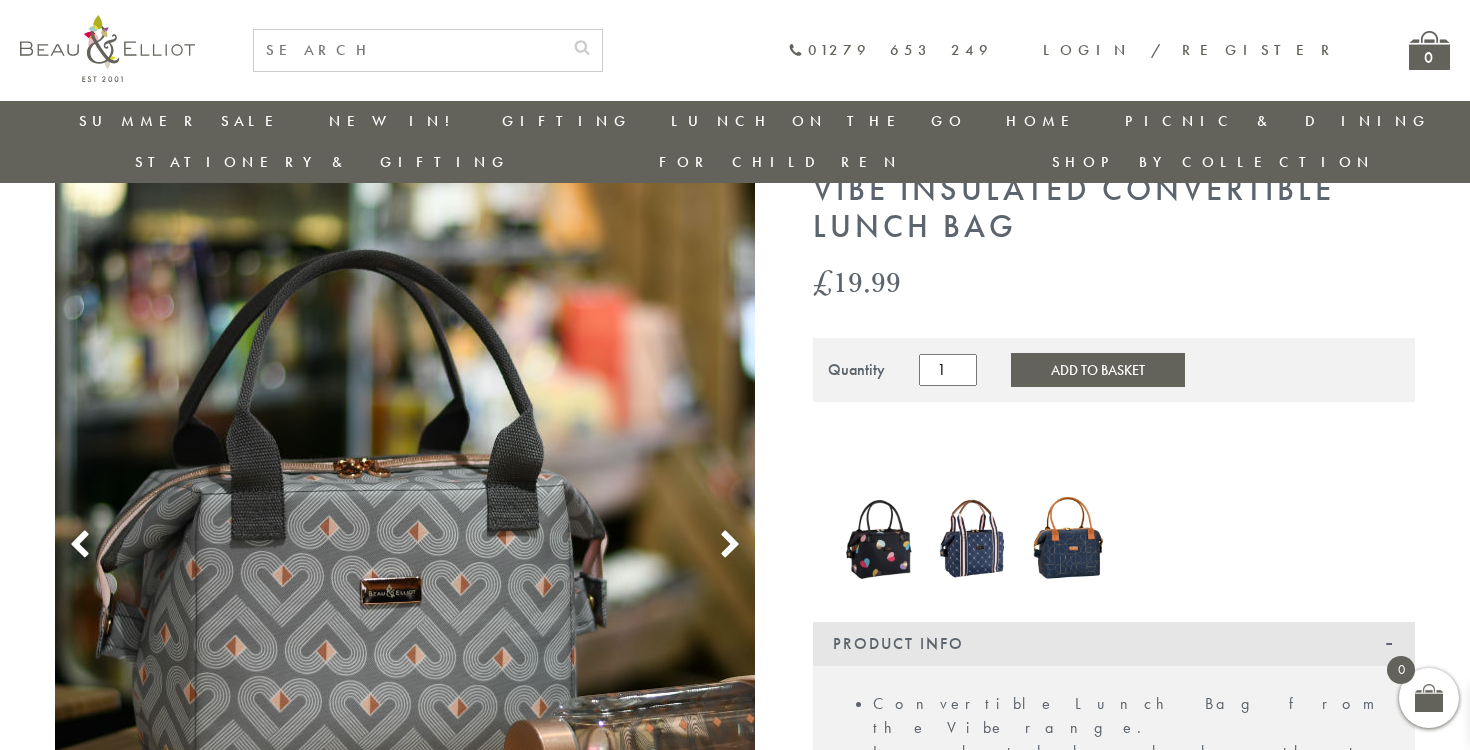 scroll, scrollTop: 0, scrollLeft: 3, axis: horizontal 